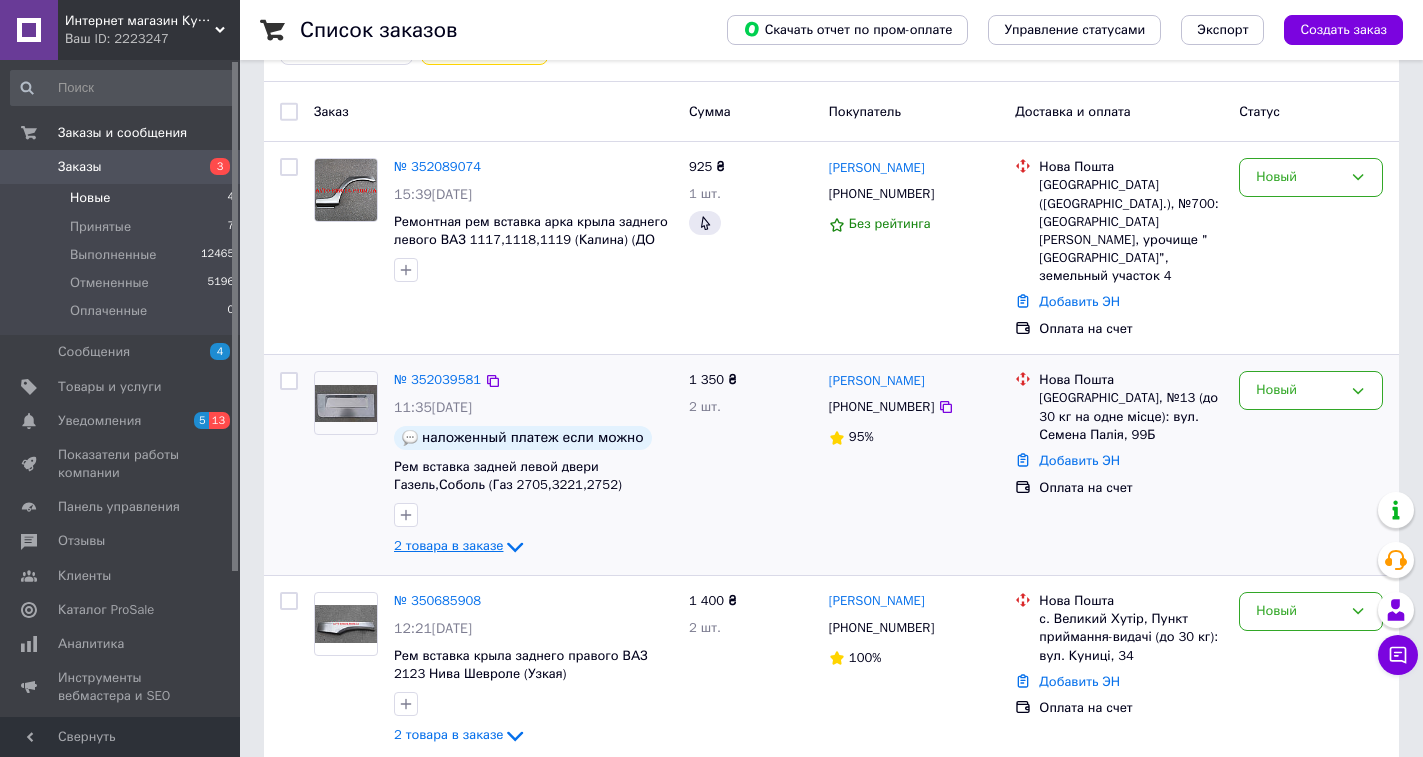 scroll, scrollTop: 100, scrollLeft: 0, axis: vertical 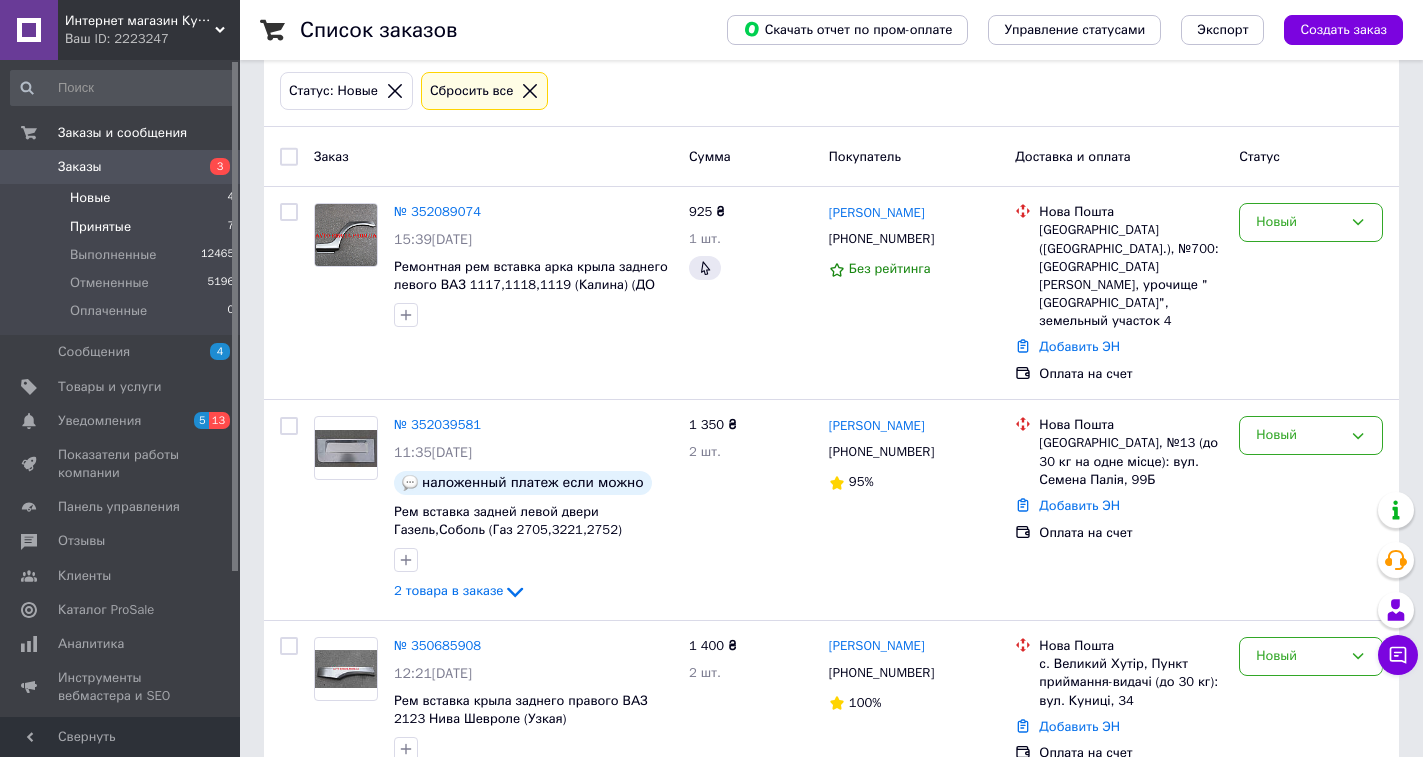 click on "Принятые 7" at bounding box center [123, 227] 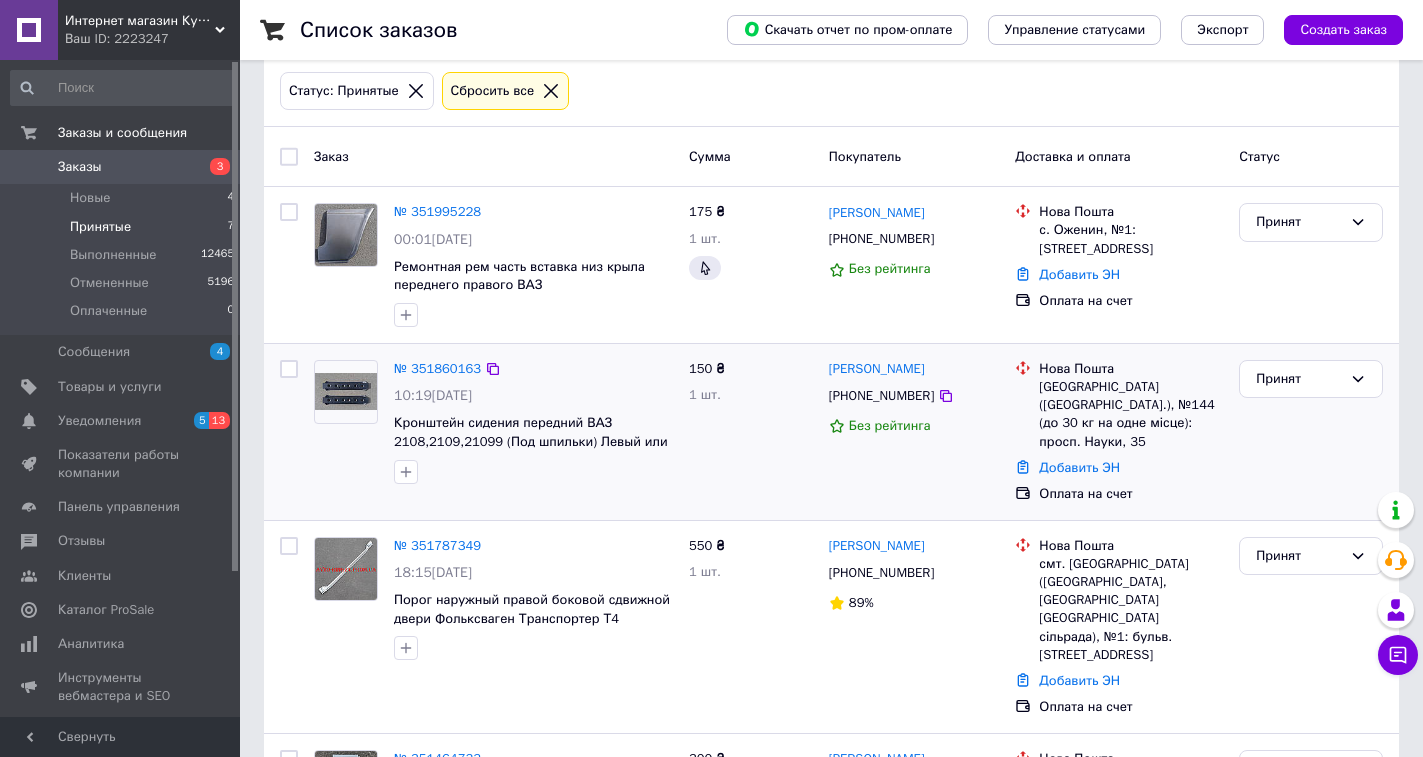 scroll, scrollTop: 0, scrollLeft: 0, axis: both 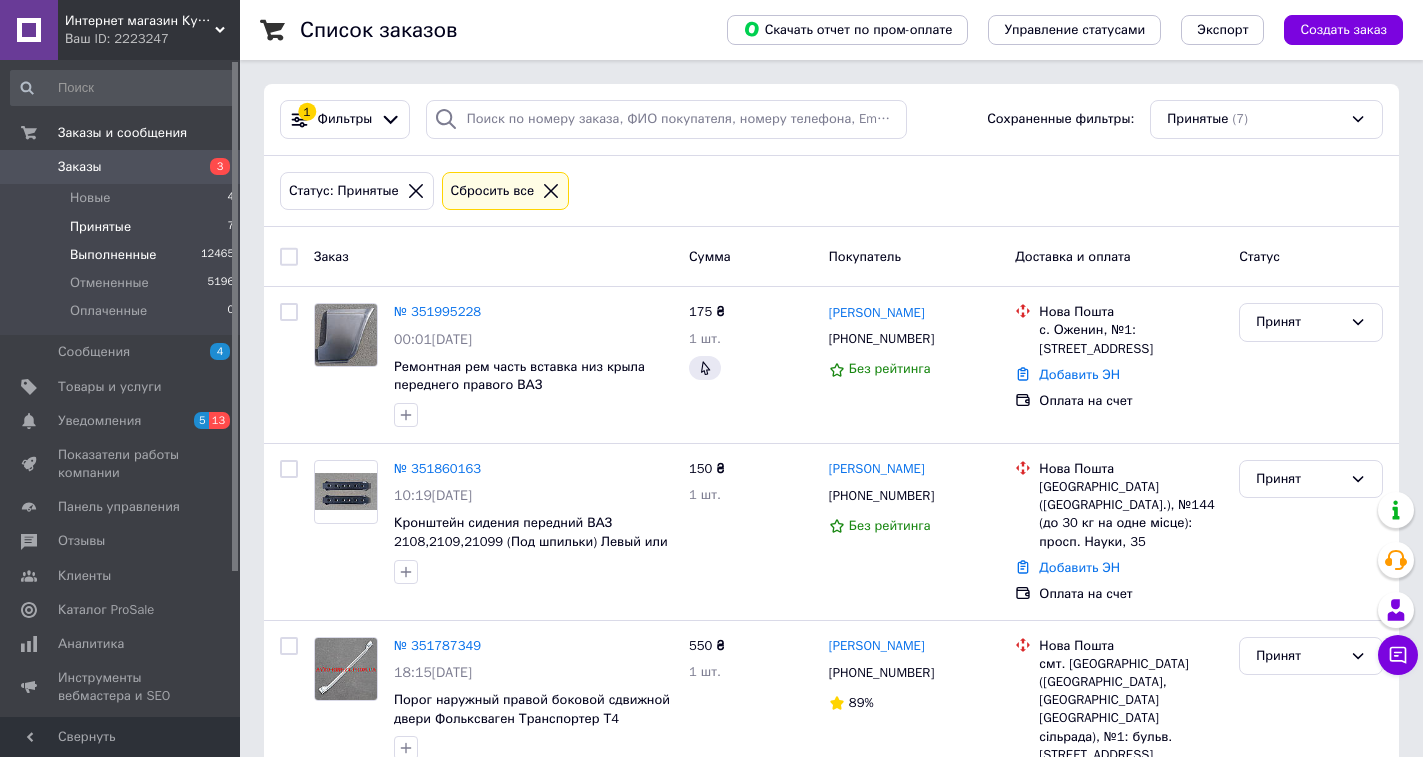 click on "Выполненные" at bounding box center (113, 255) 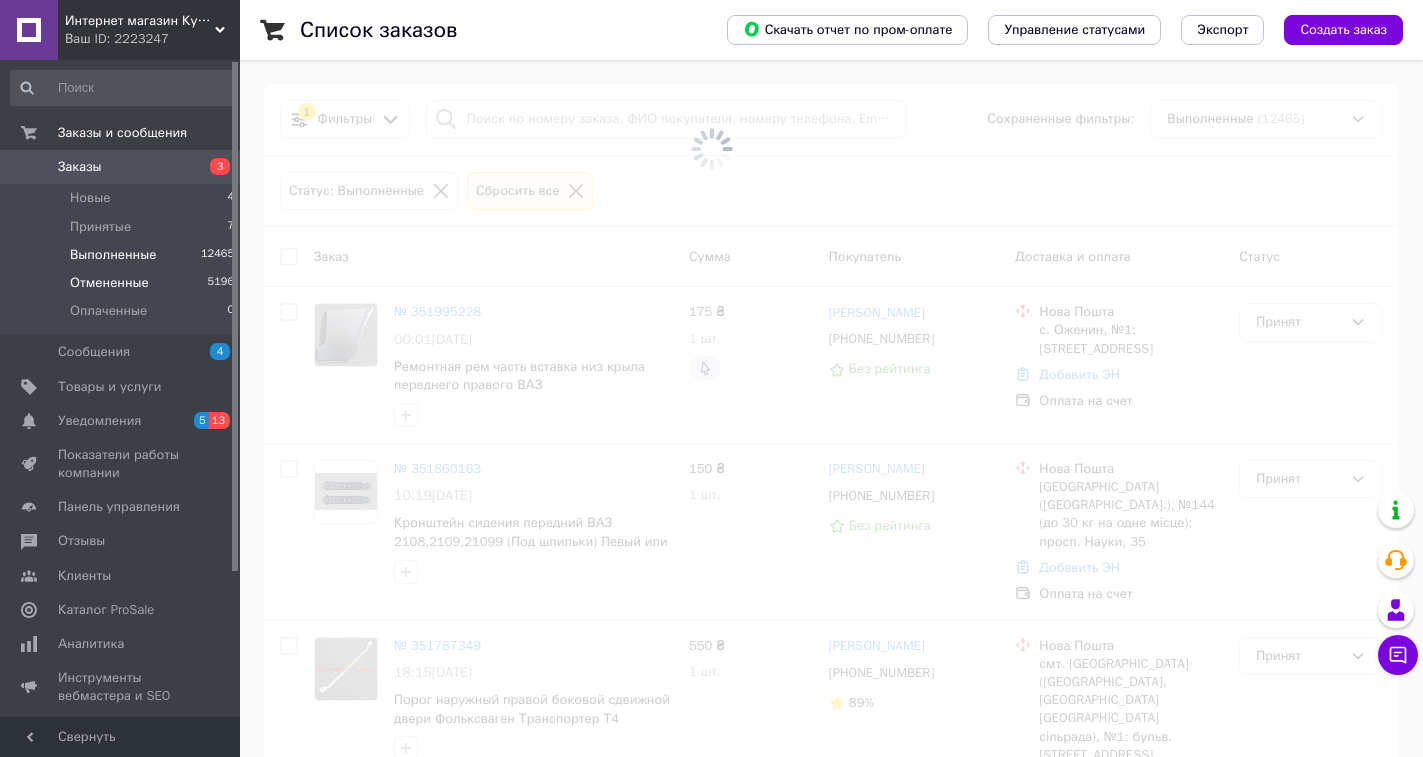 click on "Отмененные" at bounding box center [109, 283] 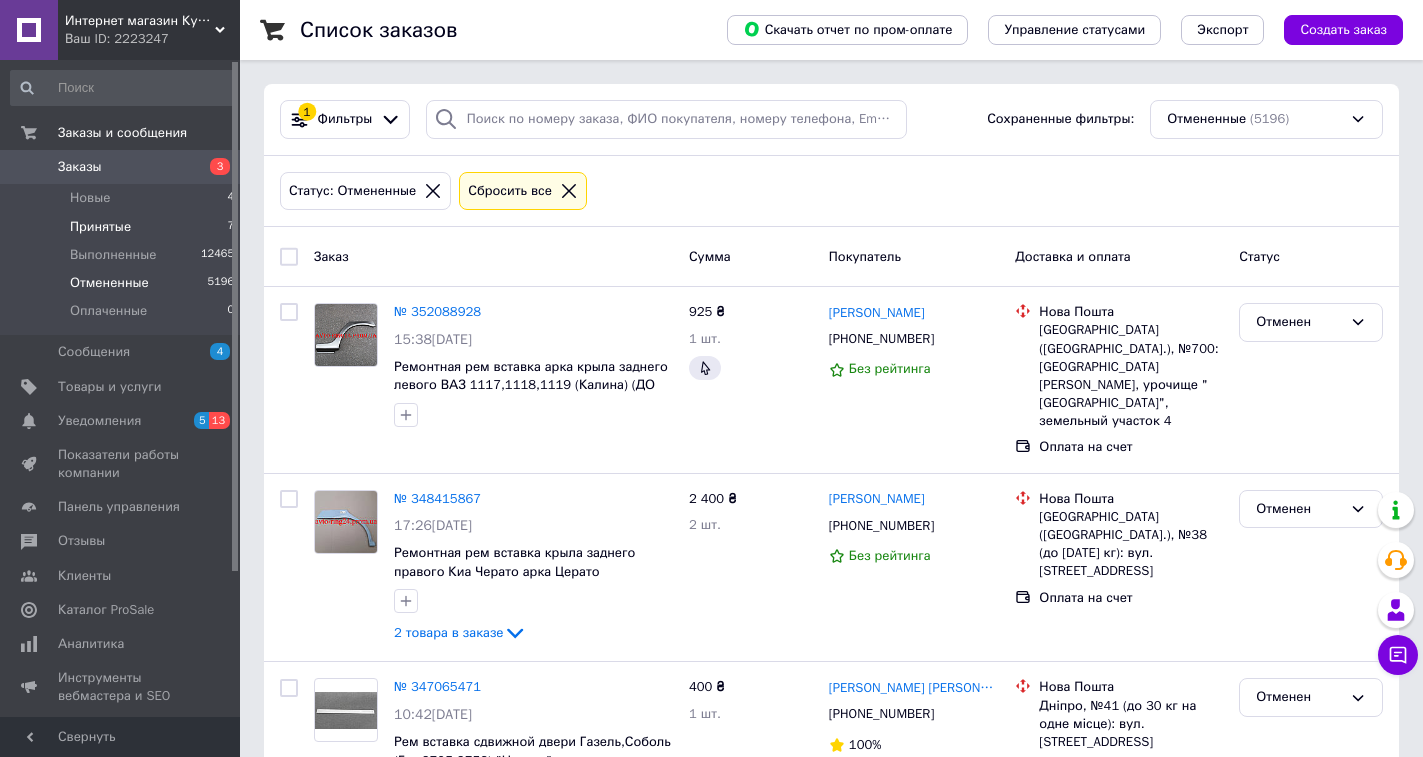 click on "Принятые 7" at bounding box center (123, 227) 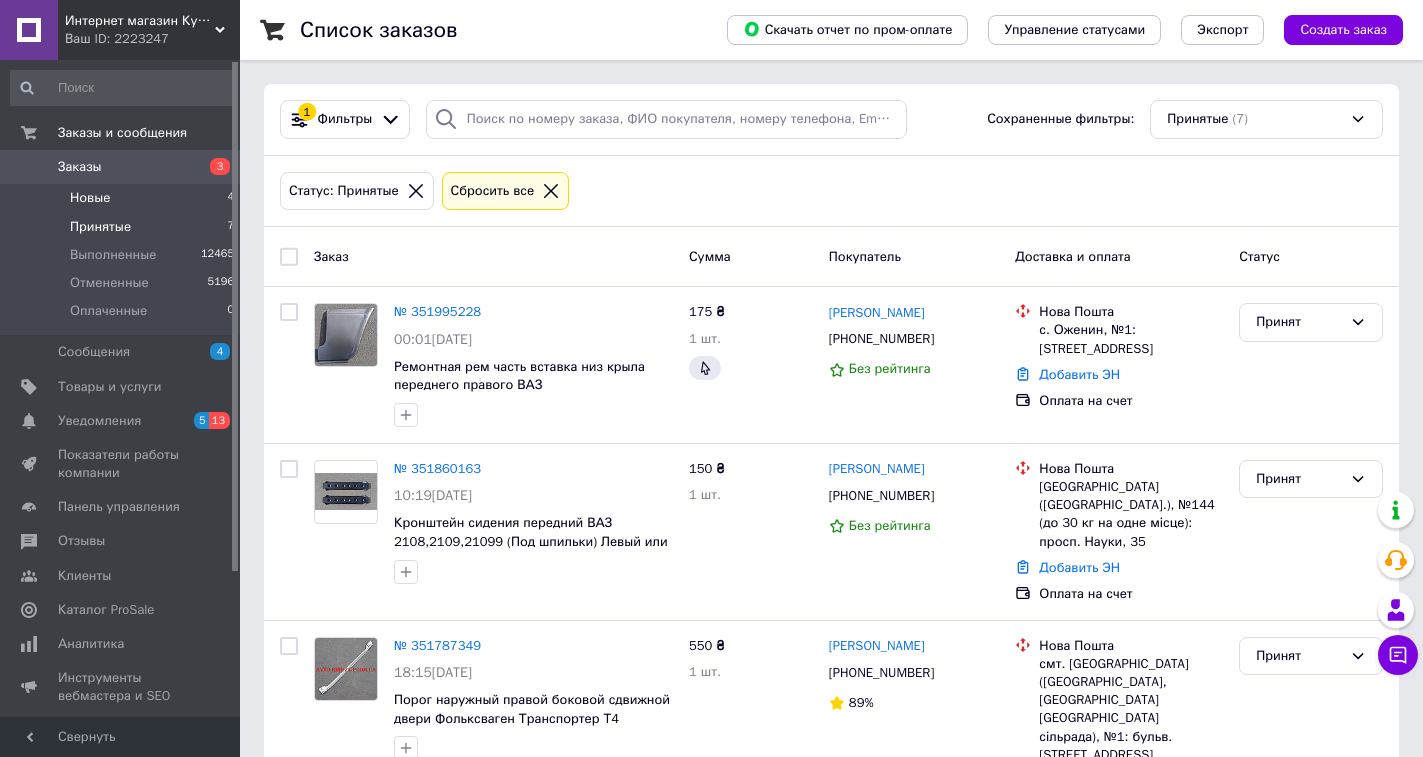 click on "Новые 4" at bounding box center (123, 198) 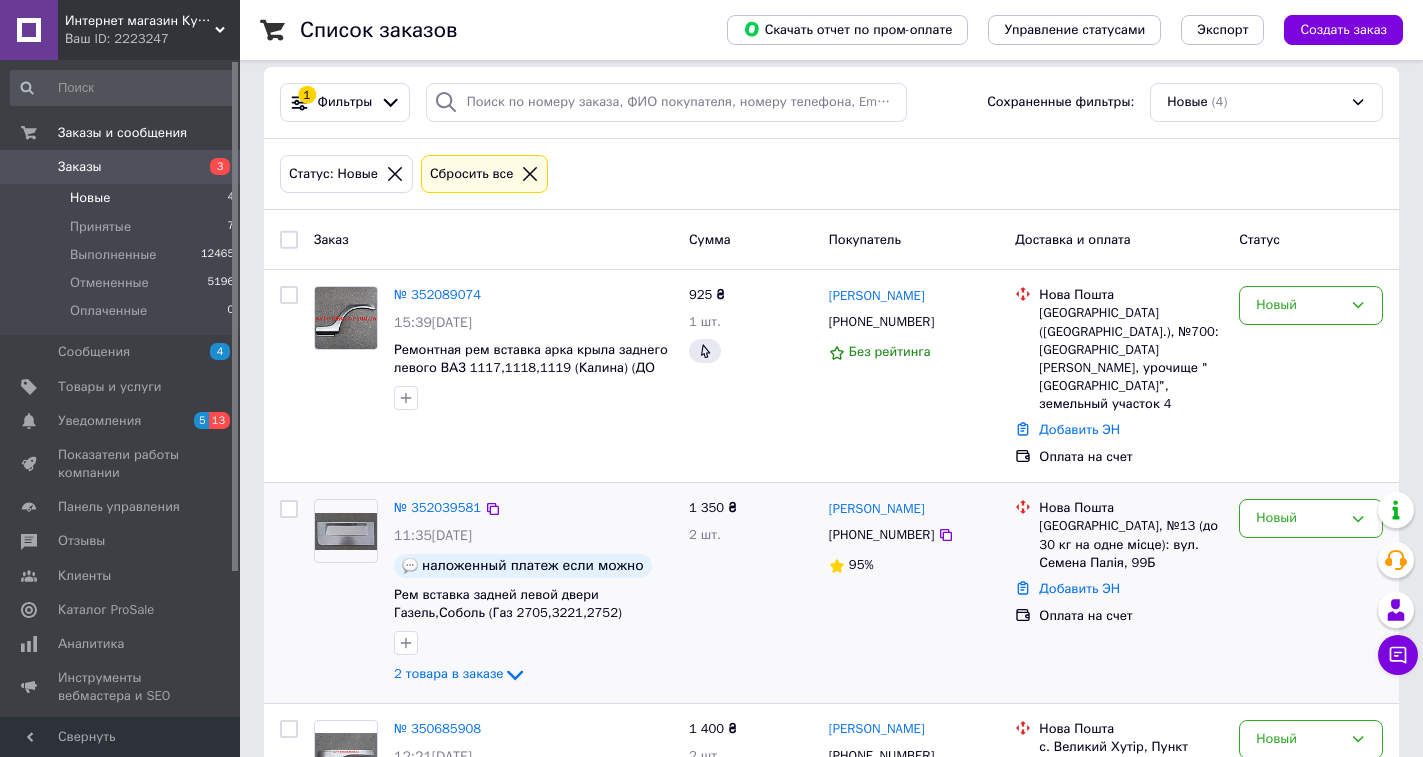 scroll, scrollTop: 0, scrollLeft: 0, axis: both 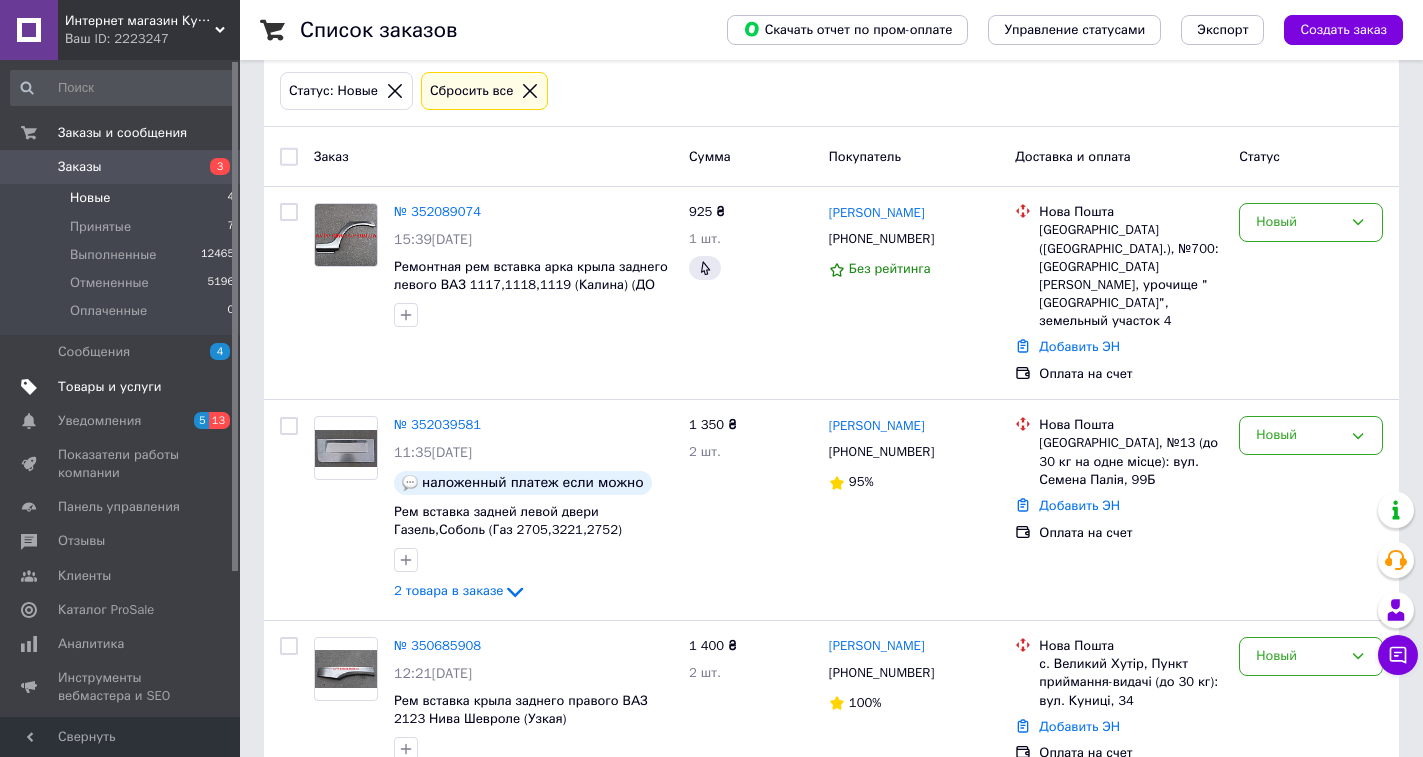 click on "Товары и услуги" at bounding box center (110, 387) 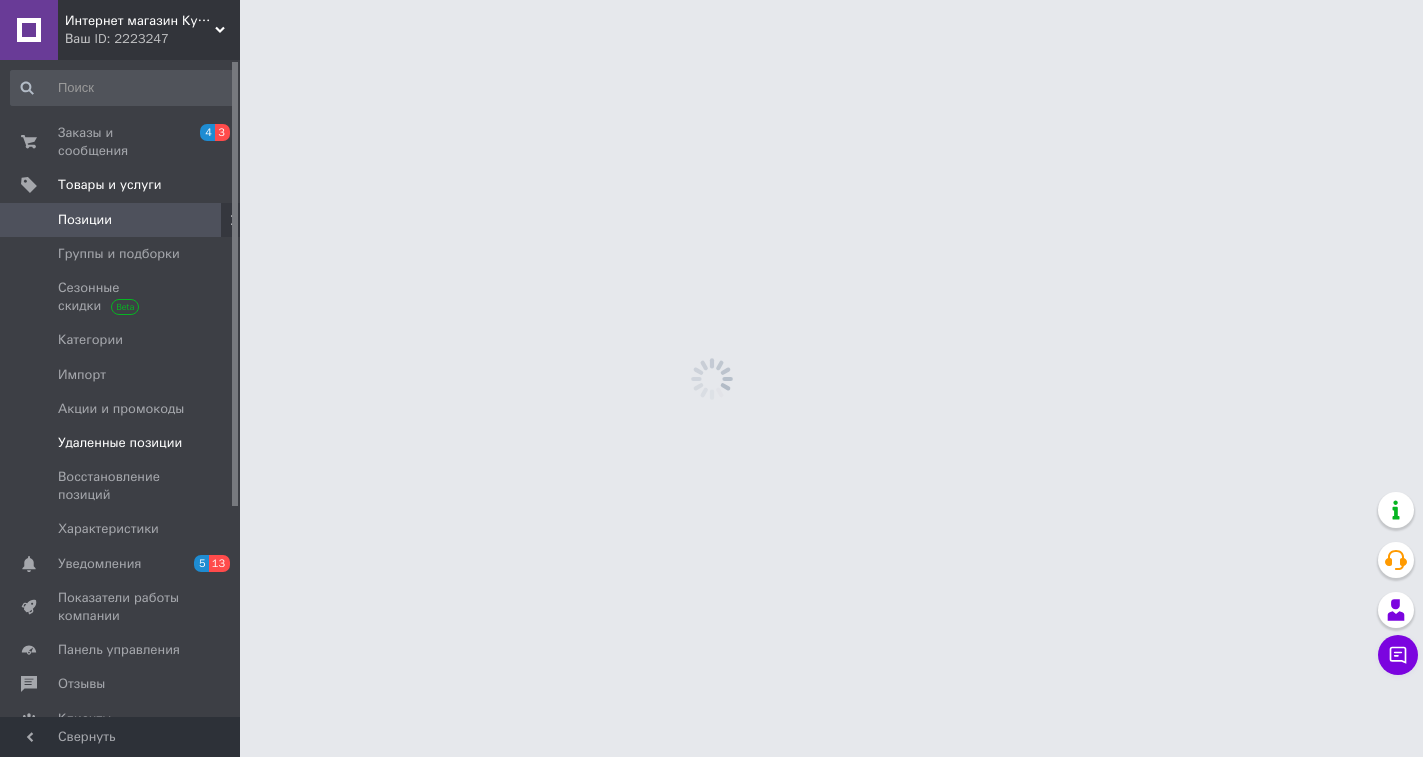 scroll, scrollTop: 0, scrollLeft: 0, axis: both 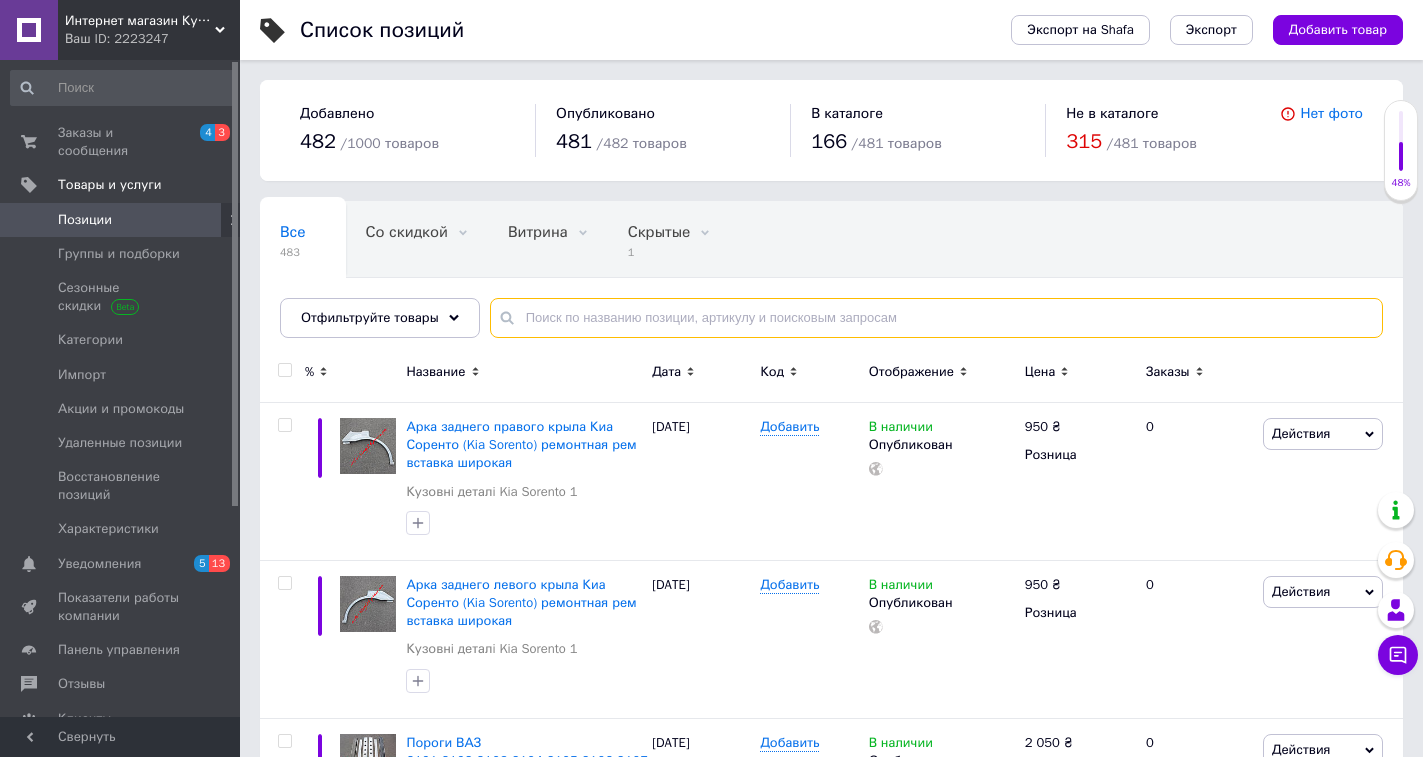 click at bounding box center [936, 318] 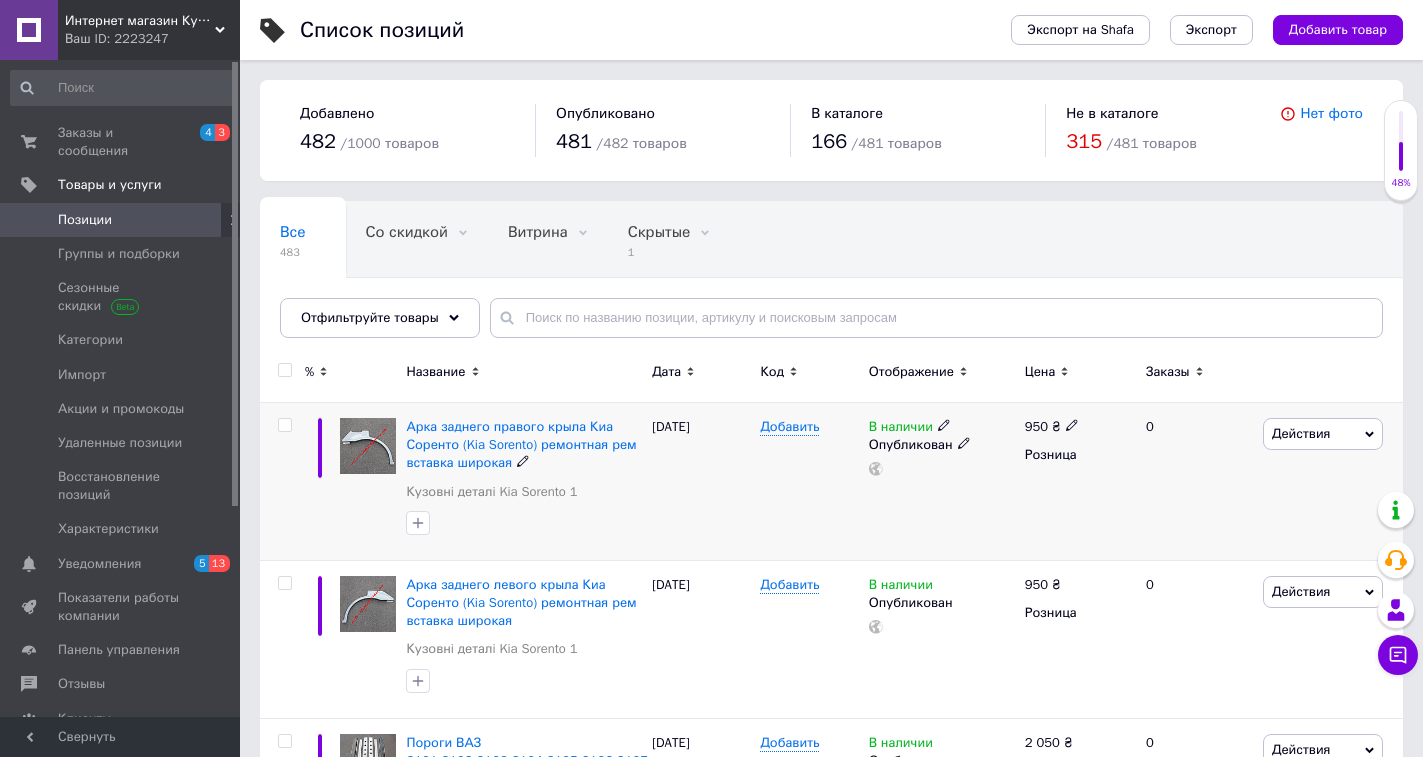 click on "Действия" at bounding box center [1323, 434] 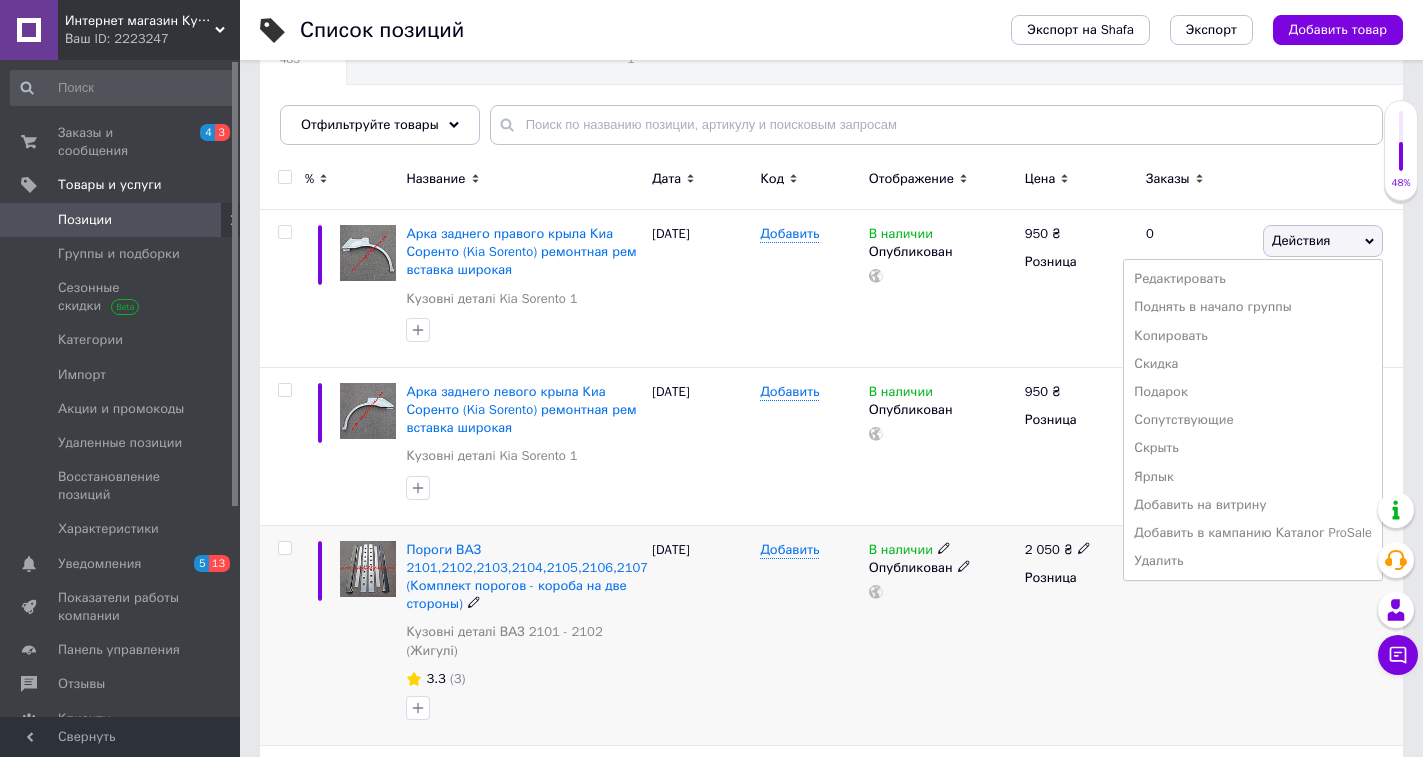 scroll, scrollTop: 200, scrollLeft: 0, axis: vertical 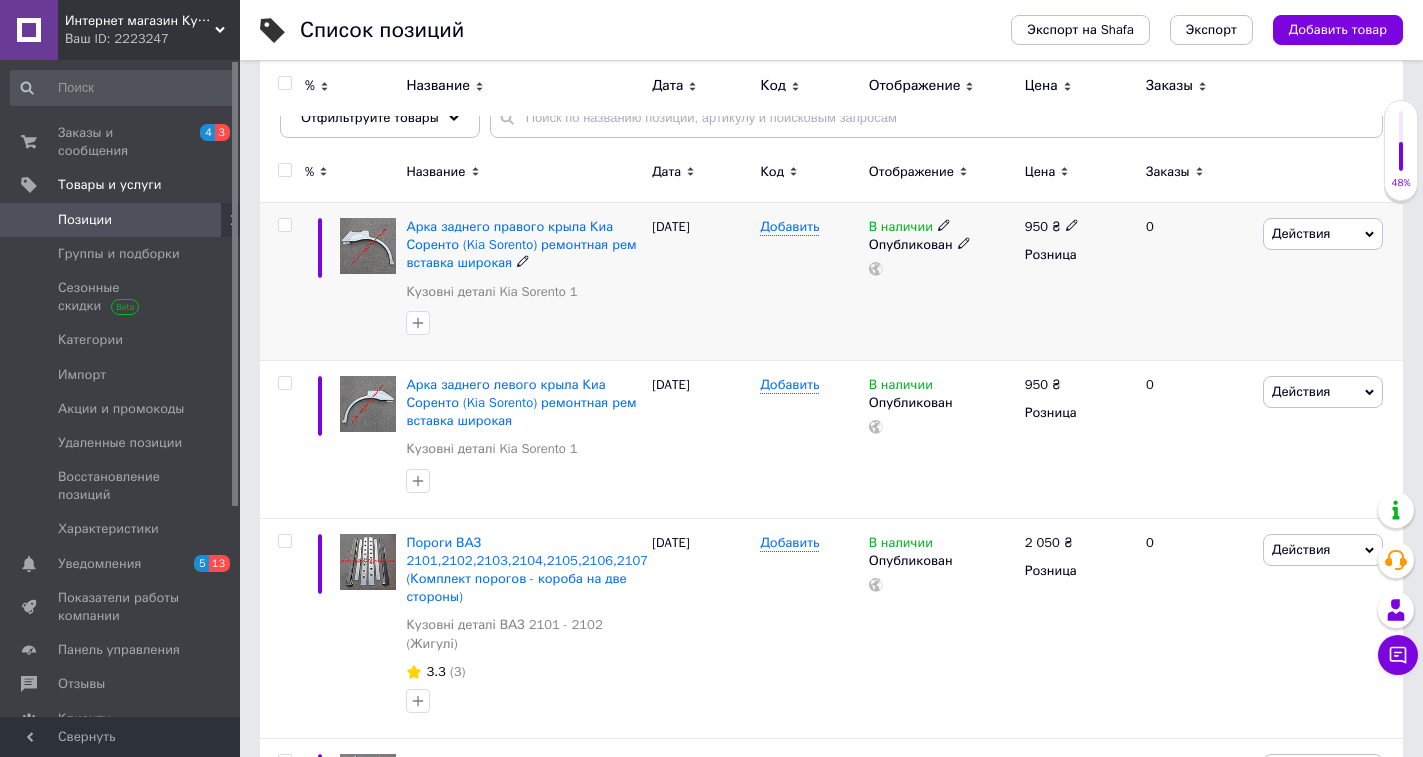 click on "В наличии" at bounding box center (910, 227) 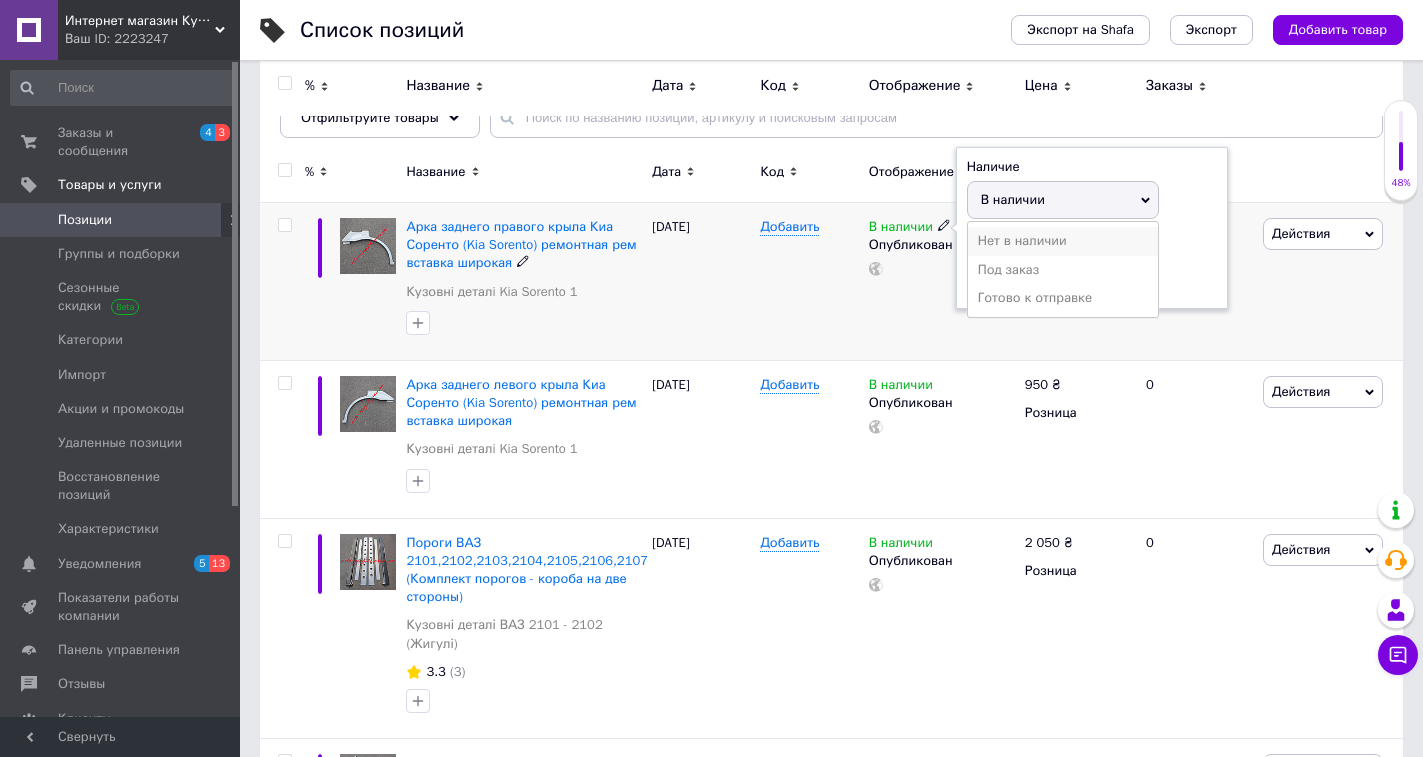 click on "Нет в наличии" at bounding box center [1063, 241] 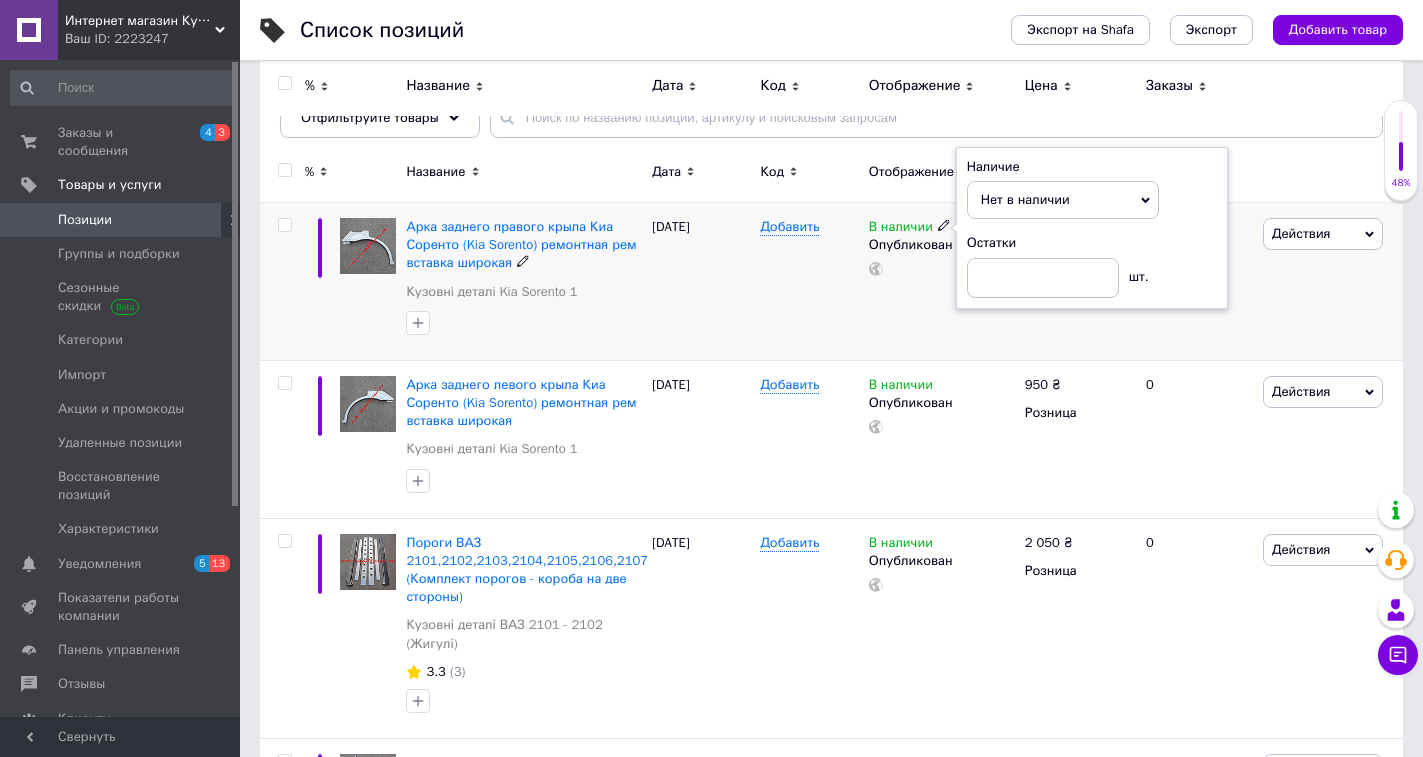 click on "В наличии Наличие Нет в наличии В наличии Под заказ Готово к отправке Остатки шт. Опубликован" at bounding box center (942, 282) 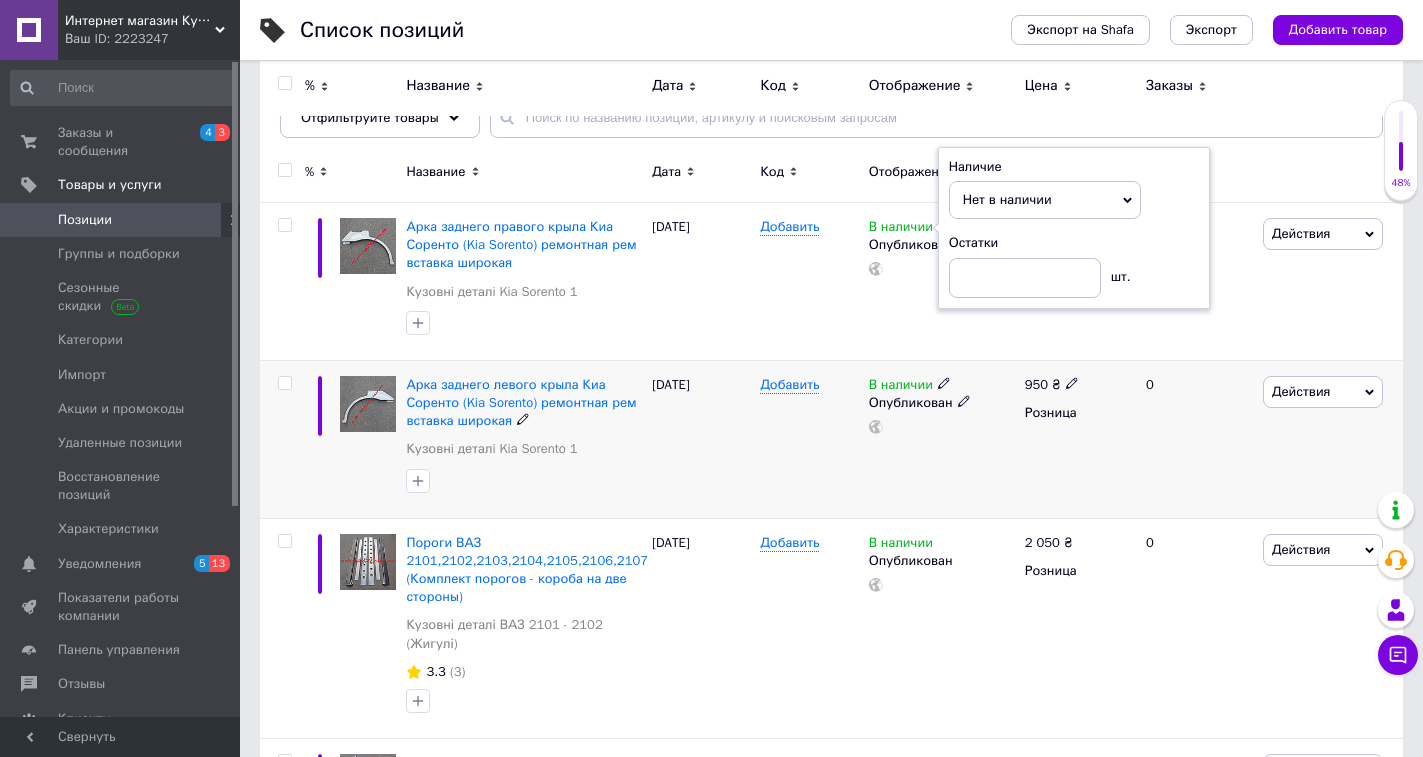 click 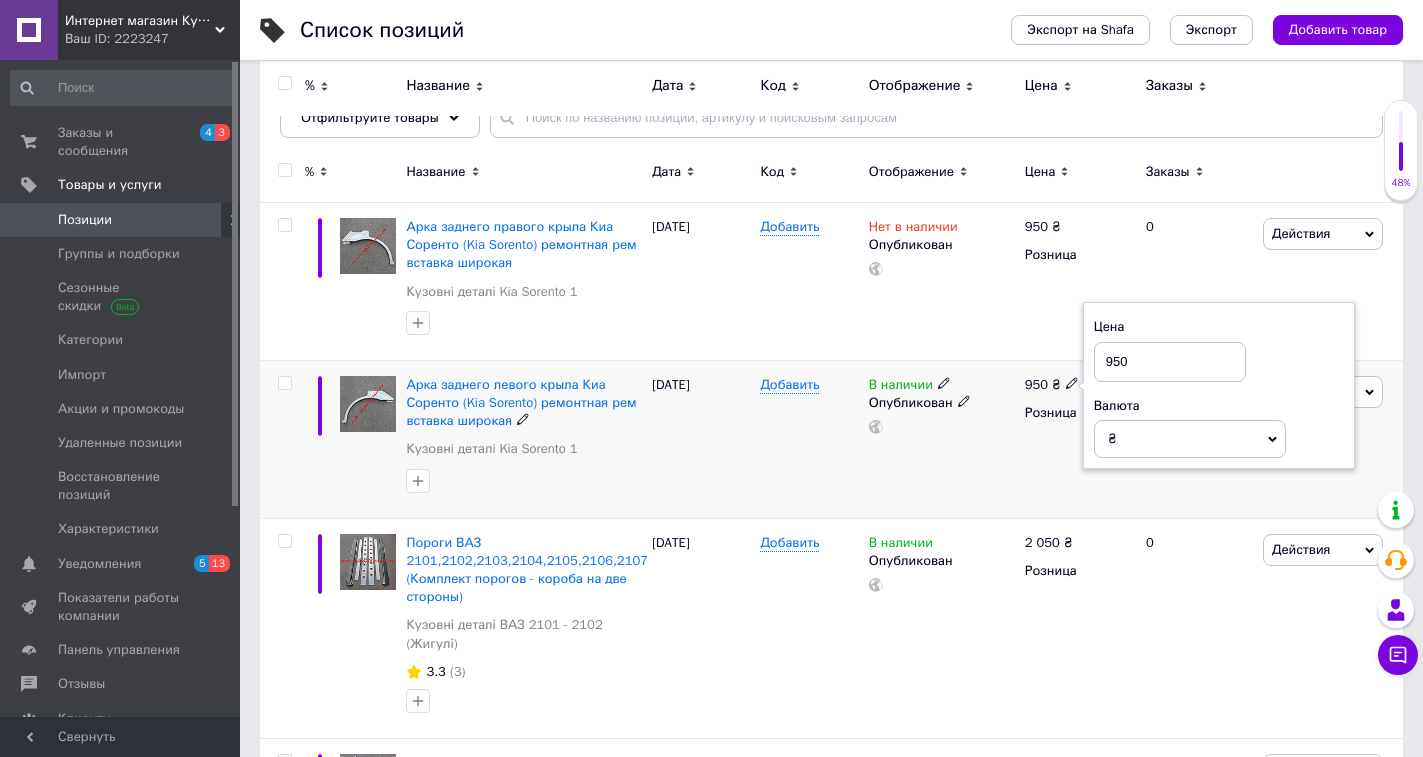click 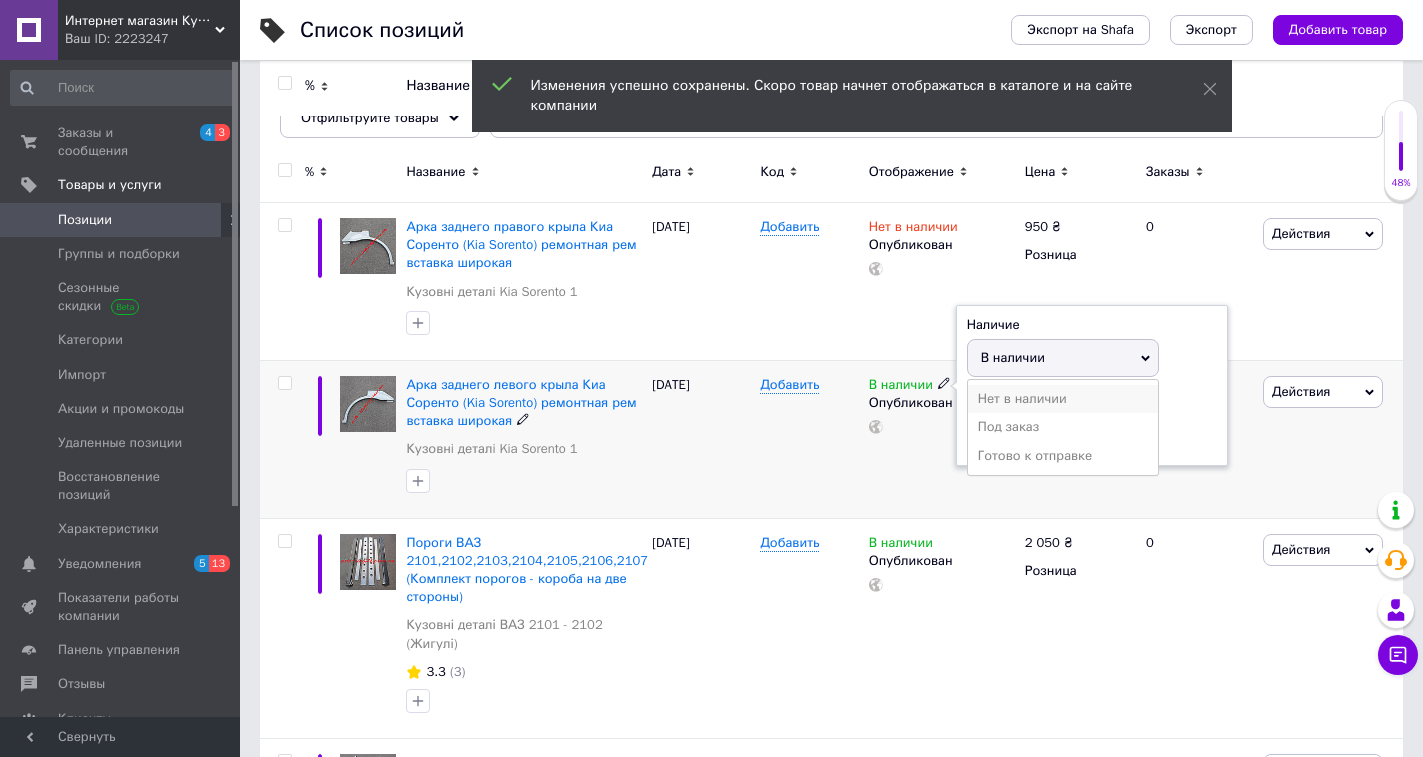 click on "Нет в наличии" at bounding box center (1063, 399) 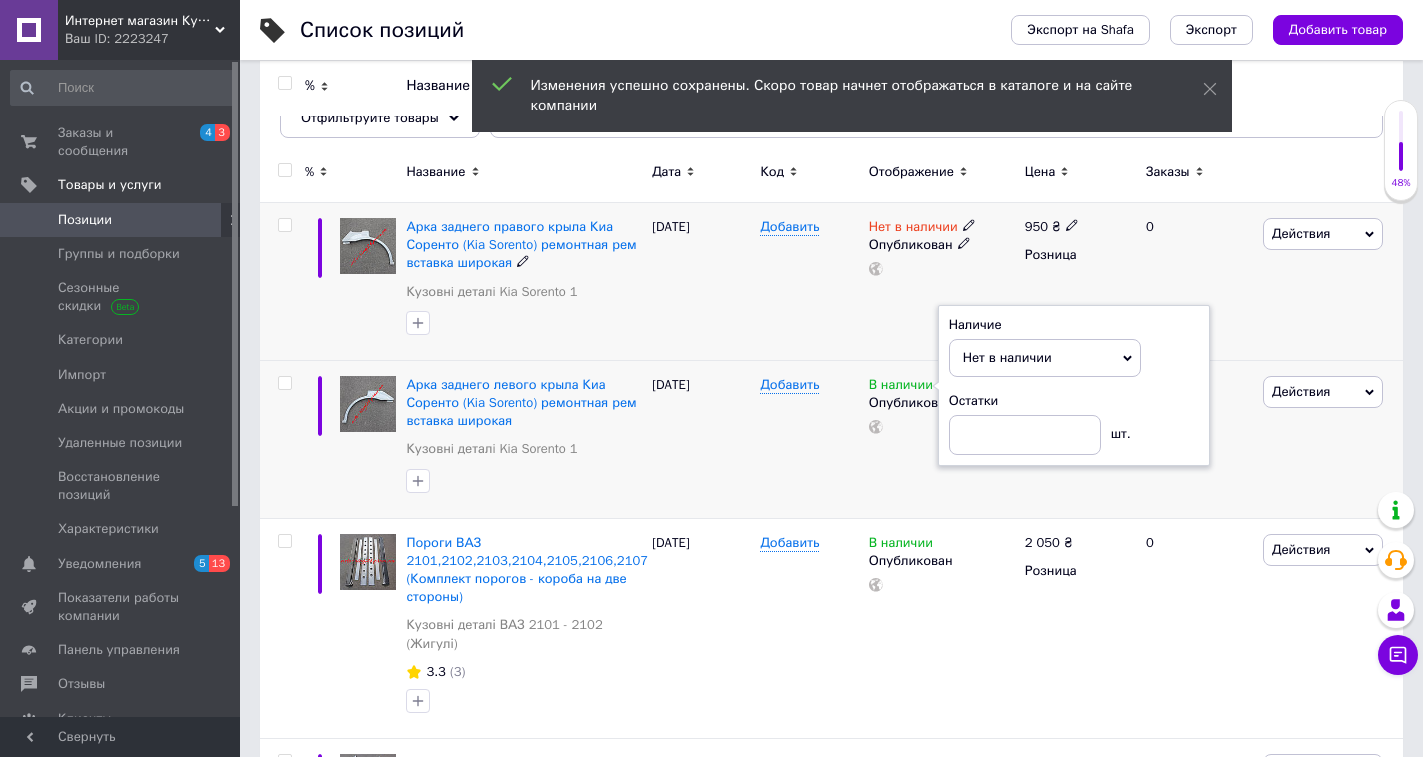 click on "Нет в наличии Опубликован" at bounding box center [942, 282] 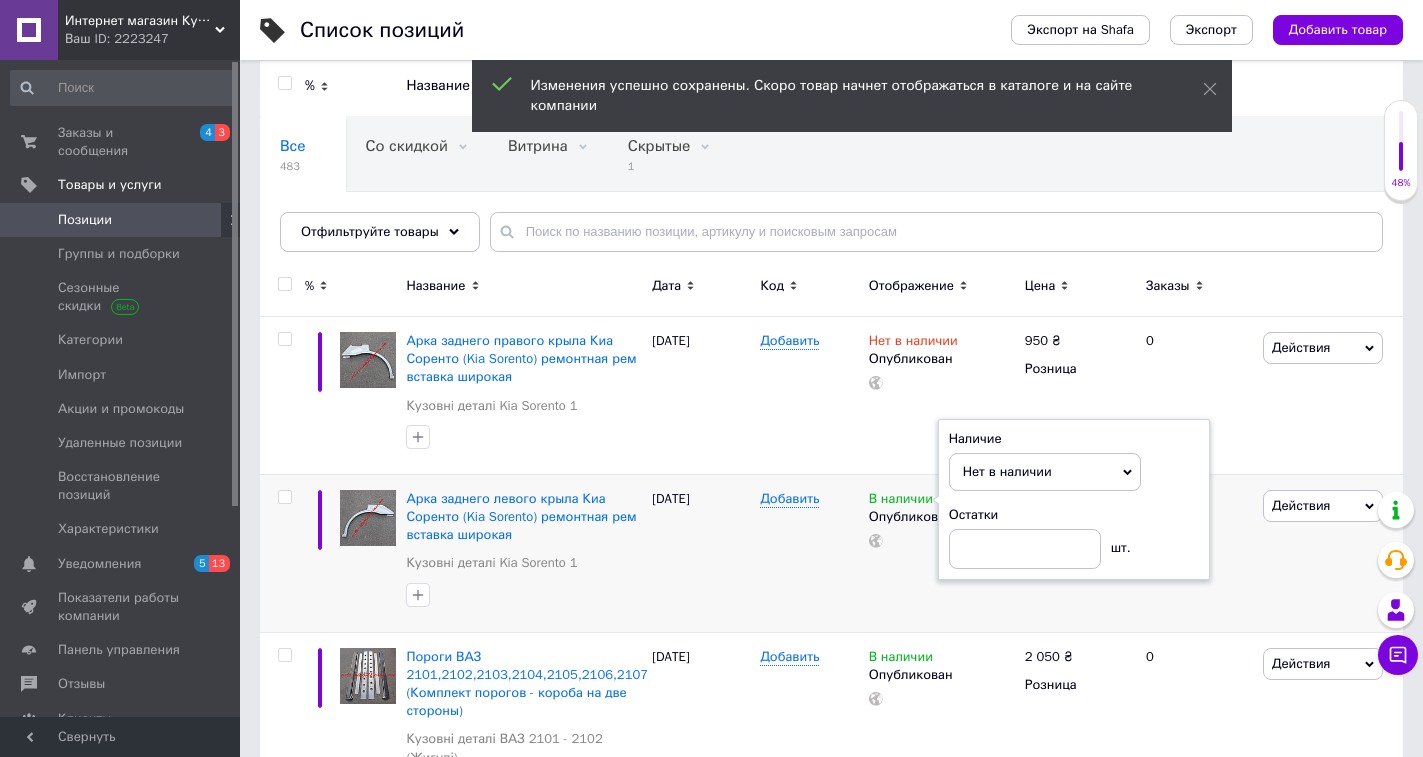 scroll, scrollTop: 0, scrollLeft: 0, axis: both 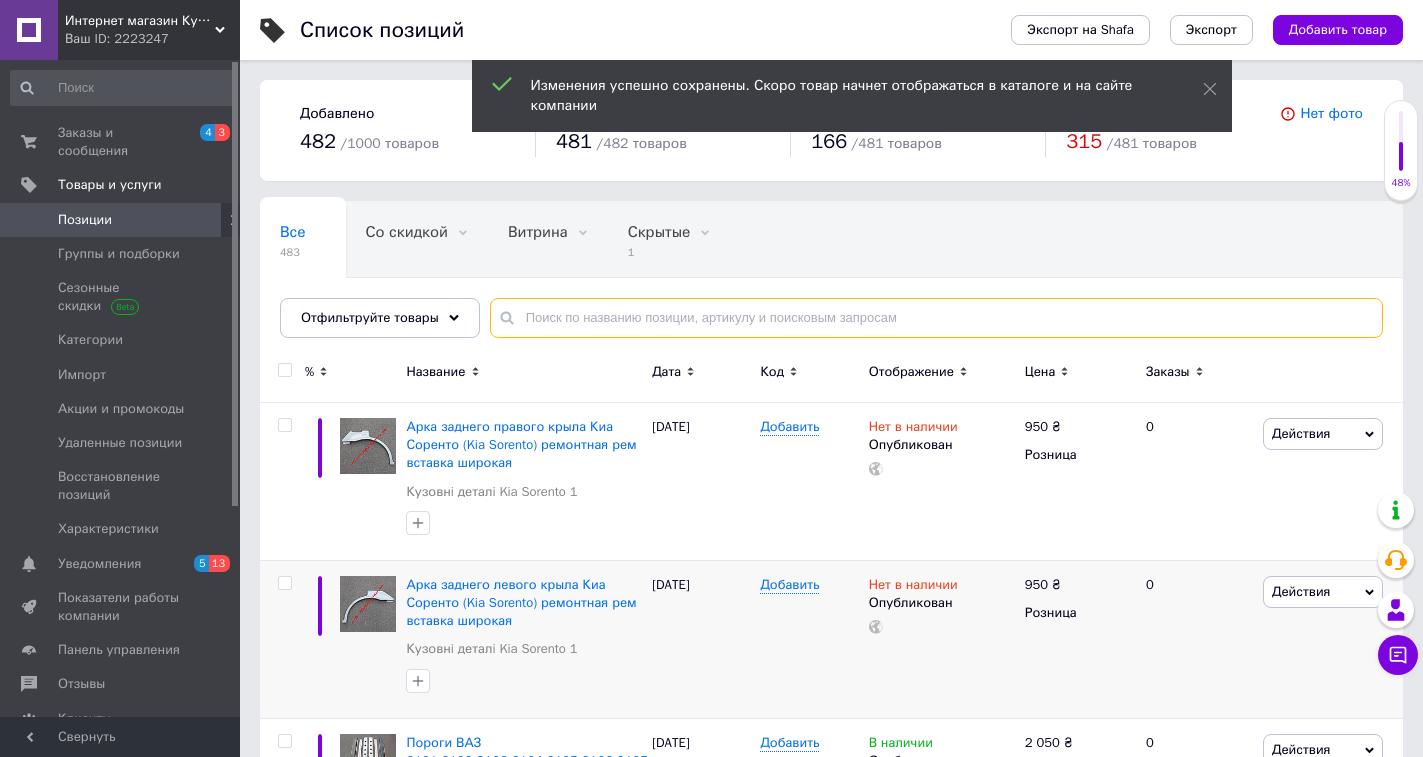 click at bounding box center (936, 318) 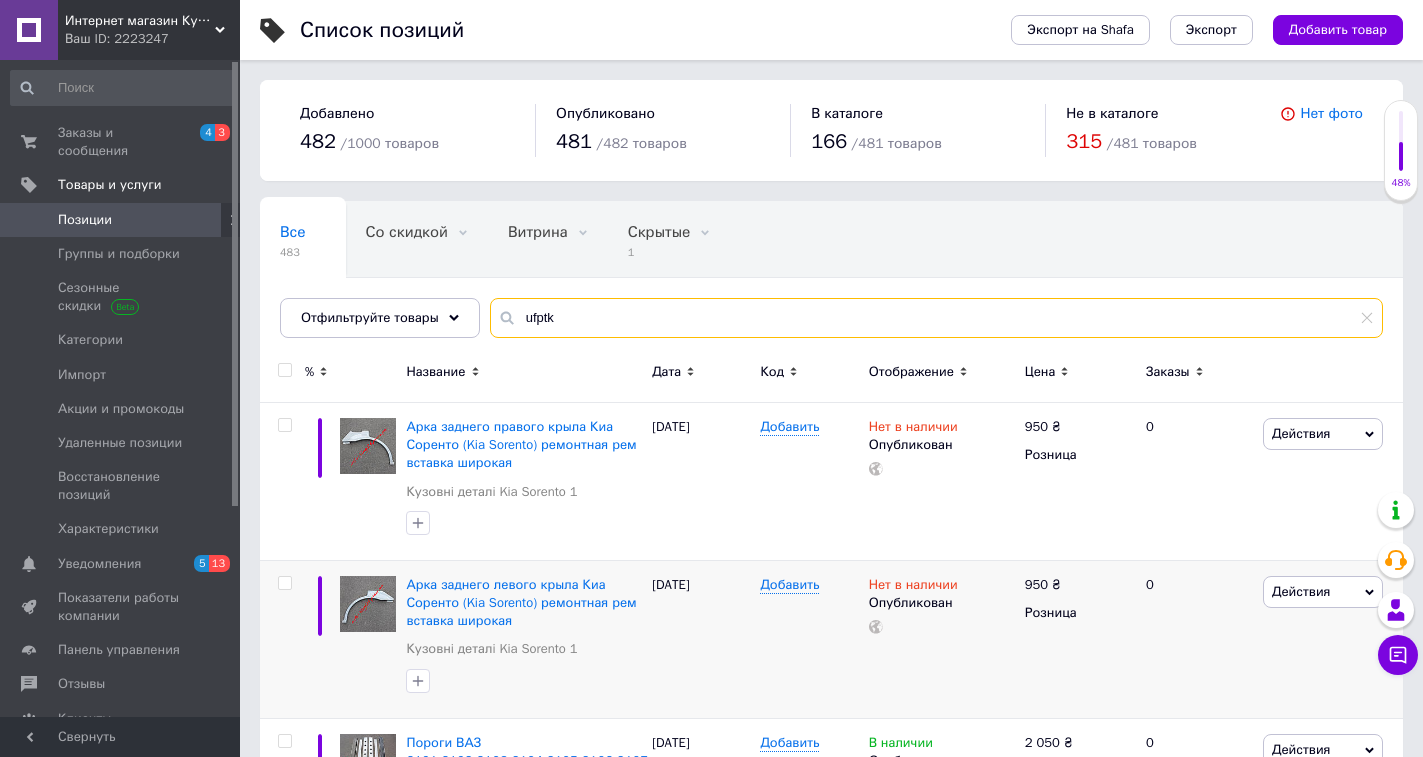 type on "ufptkm" 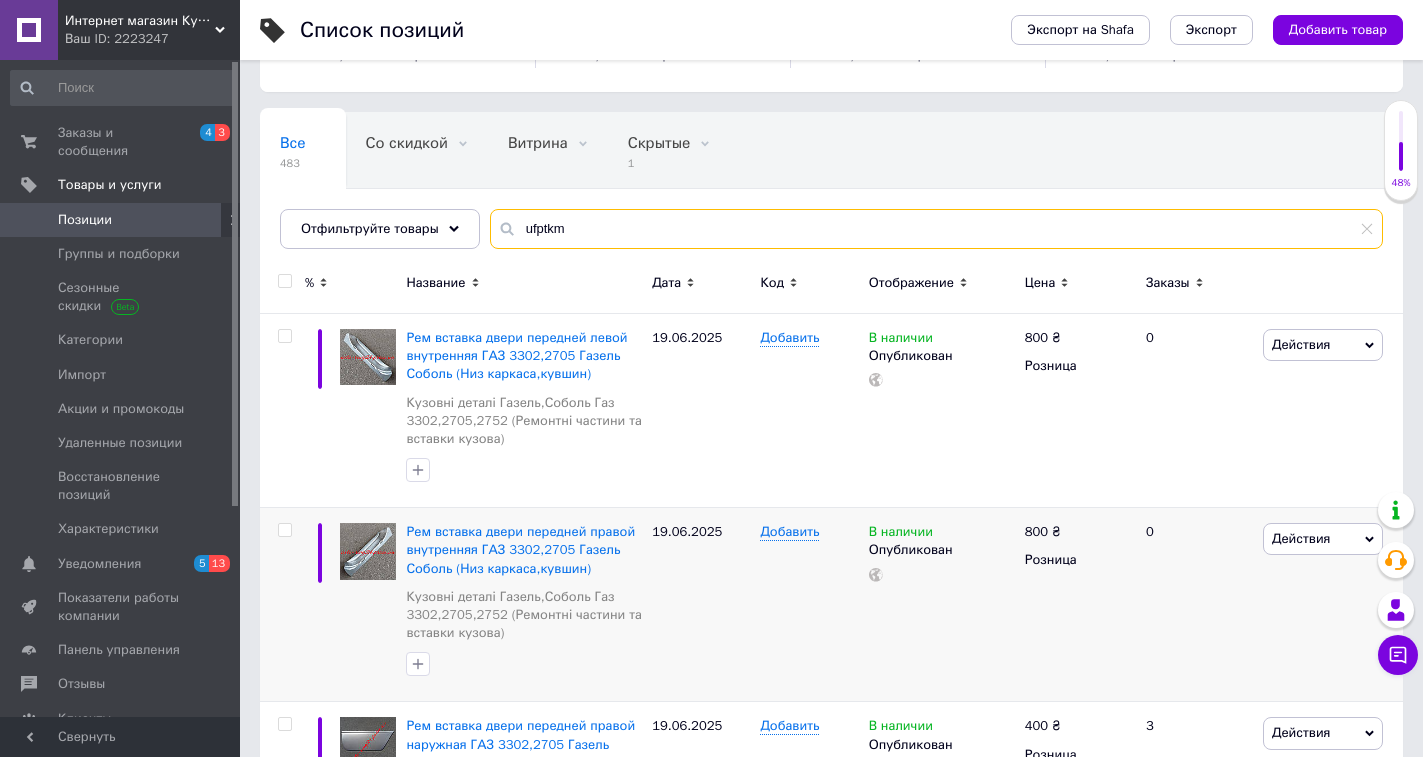 scroll, scrollTop: 442, scrollLeft: 0, axis: vertical 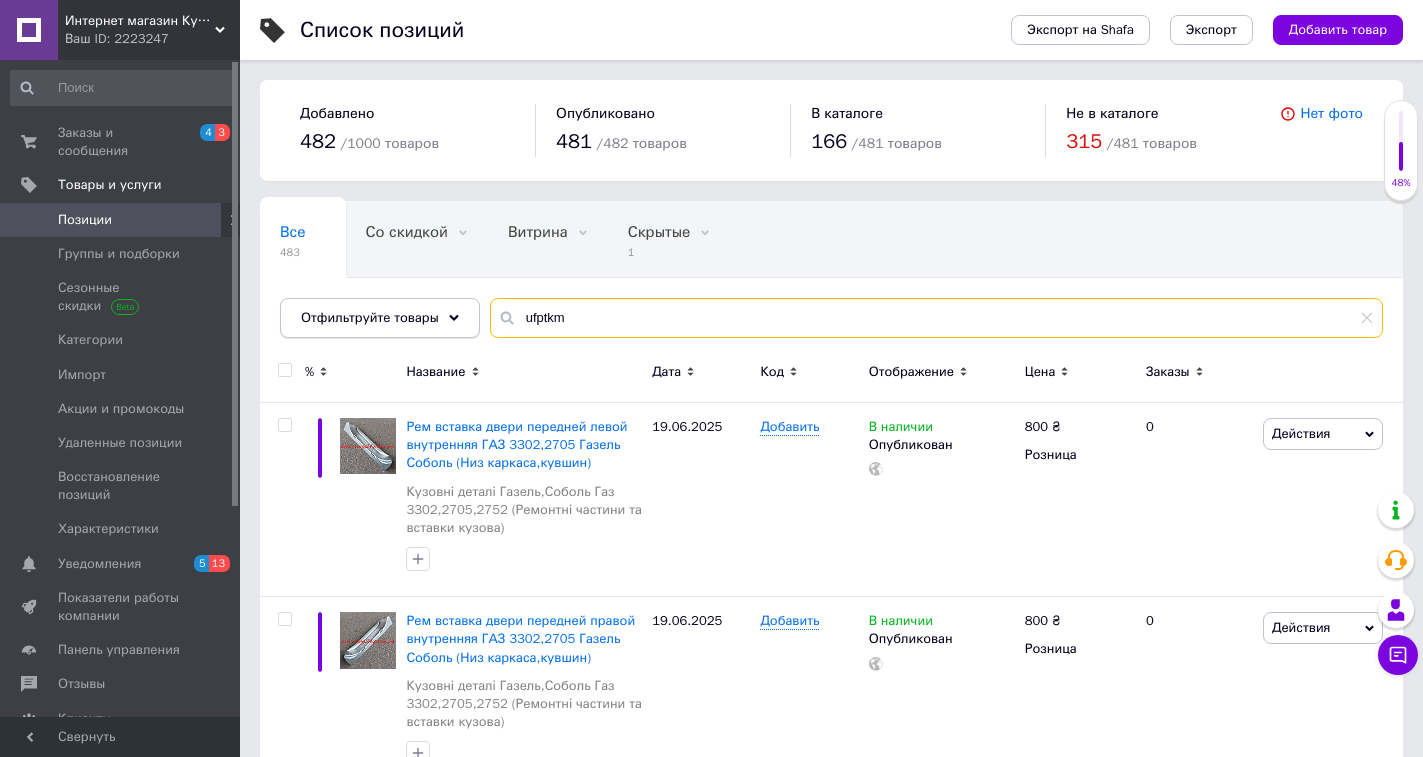 drag, startPoint x: 620, startPoint y: 328, endPoint x: 463, endPoint y: 329, distance: 157.00319 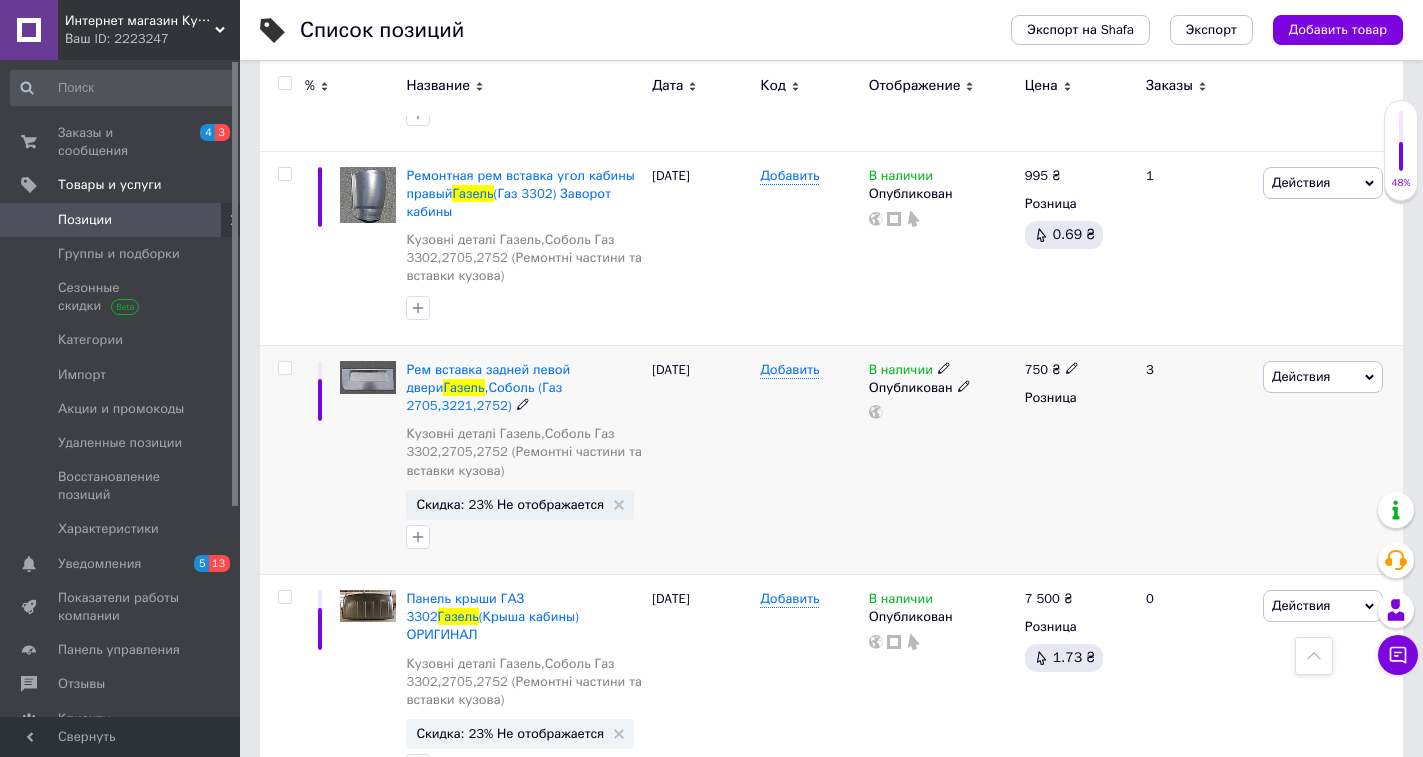 scroll, scrollTop: 1200, scrollLeft: 0, axis: vertical 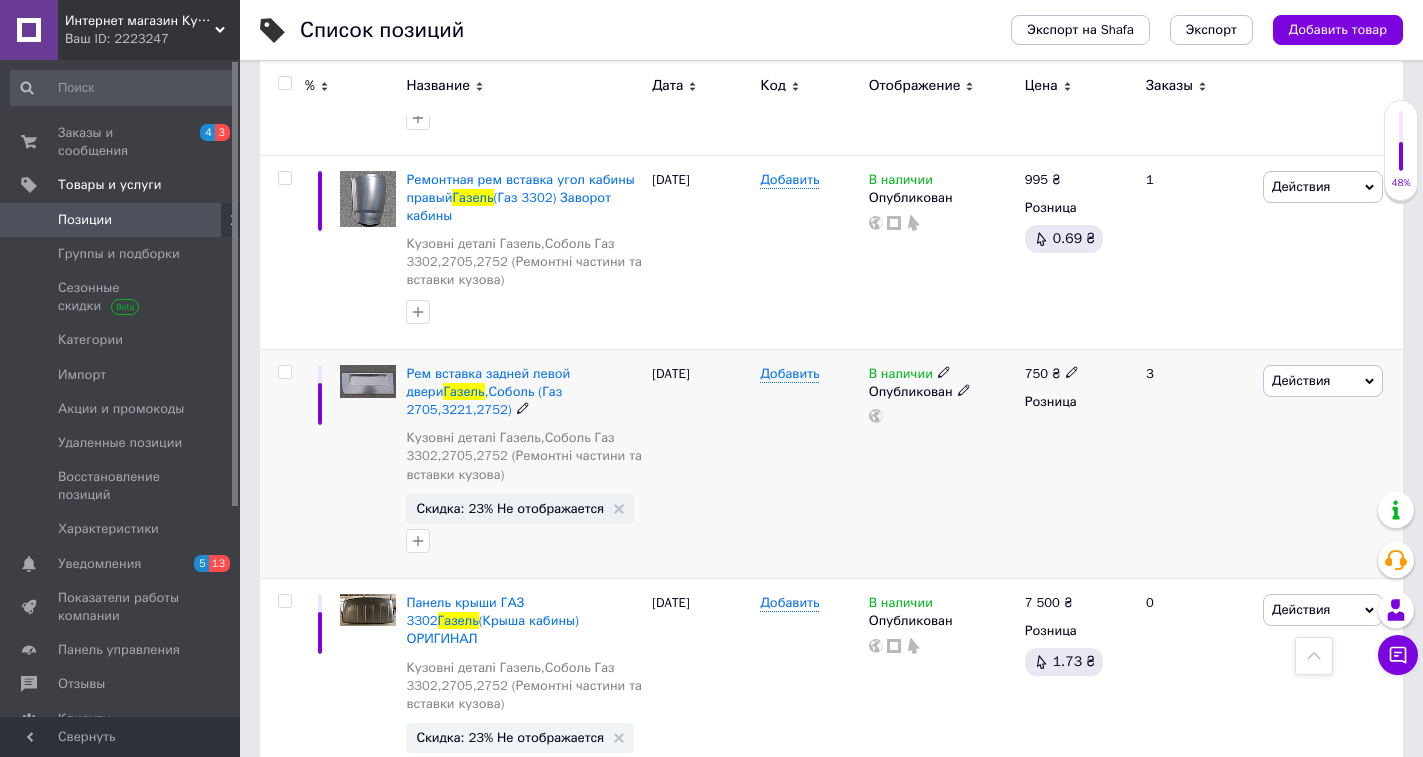 type on "газель" 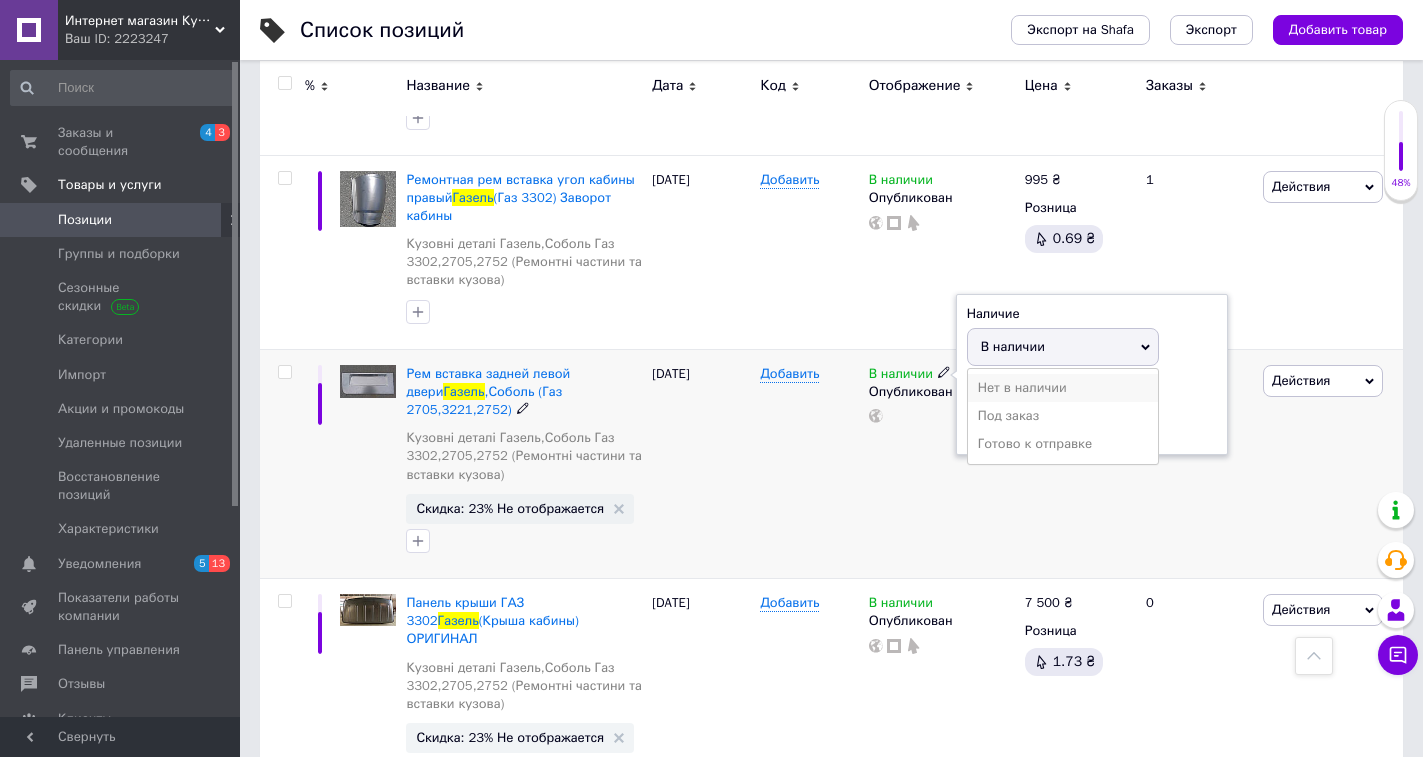 click on "Нет в наличии" at bounding box center [1063, 388] 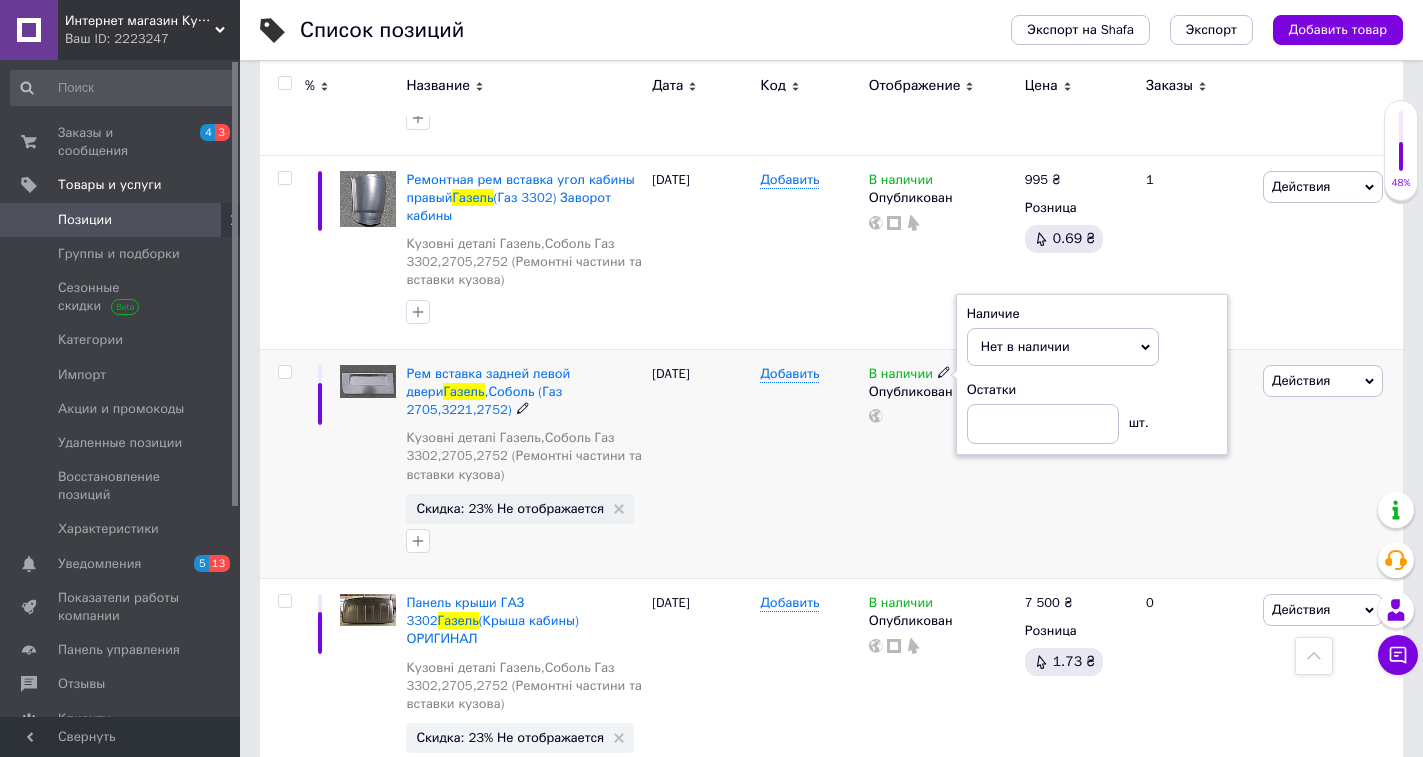 click at bounding box center [282, 463] 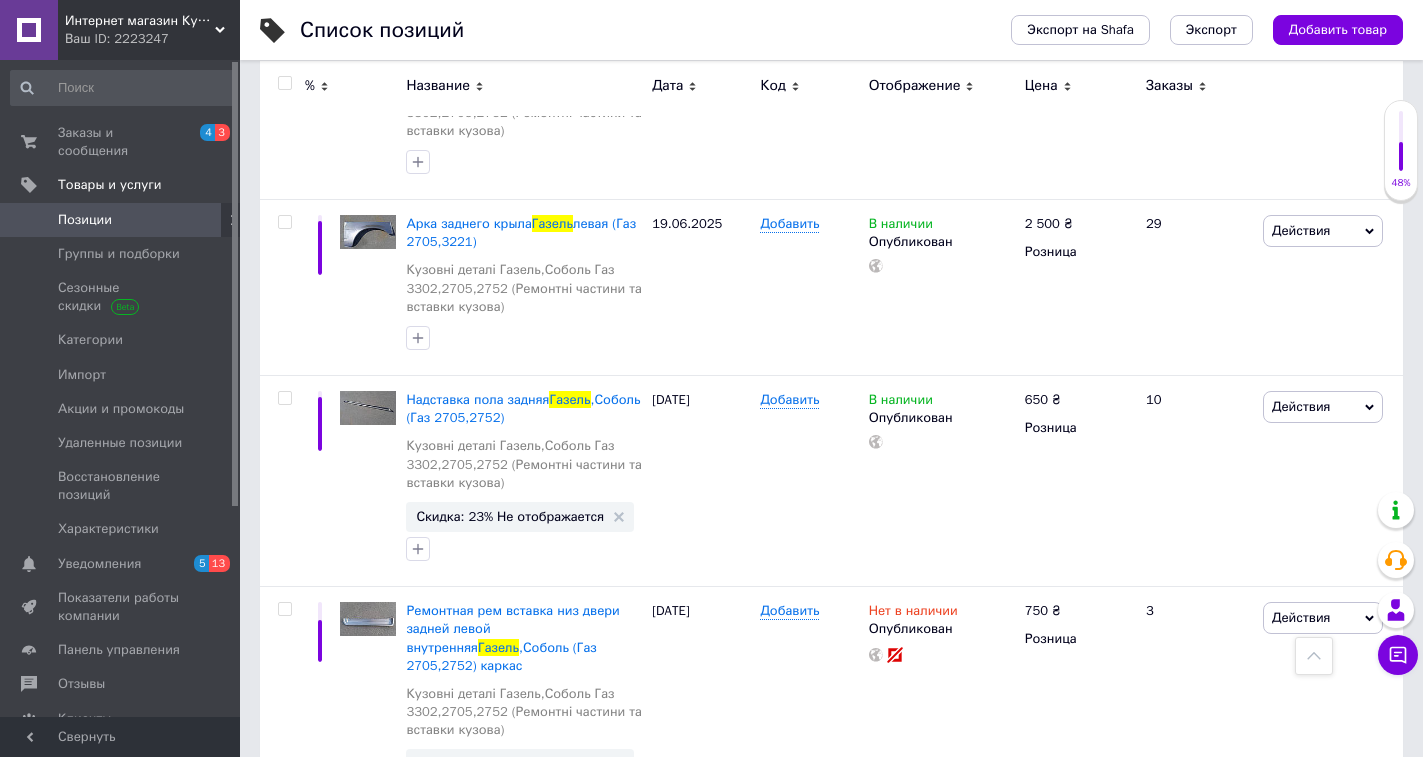 scroll, scrollTop: 3836, scrollLeft: 0, axis: vertical 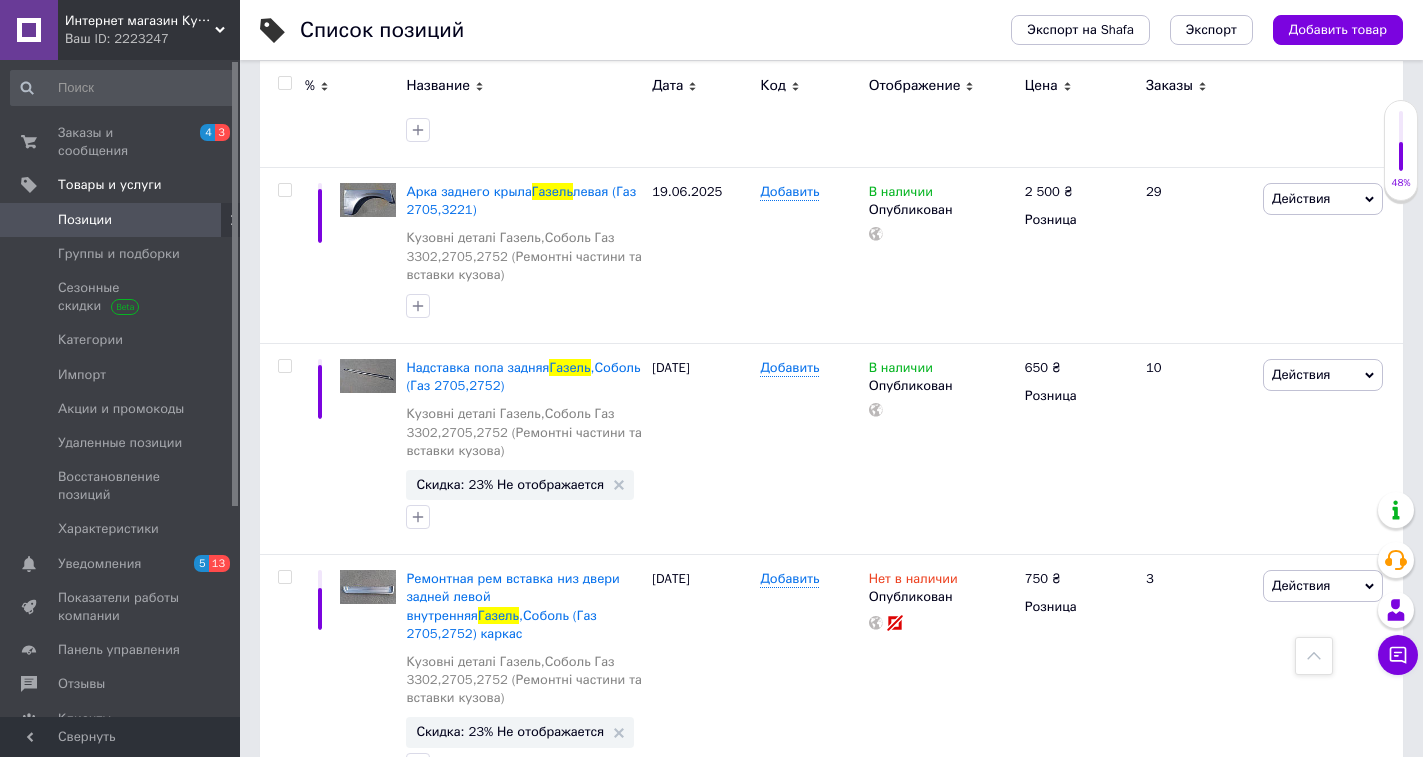 click on "2" at bounding box center [327, 843] 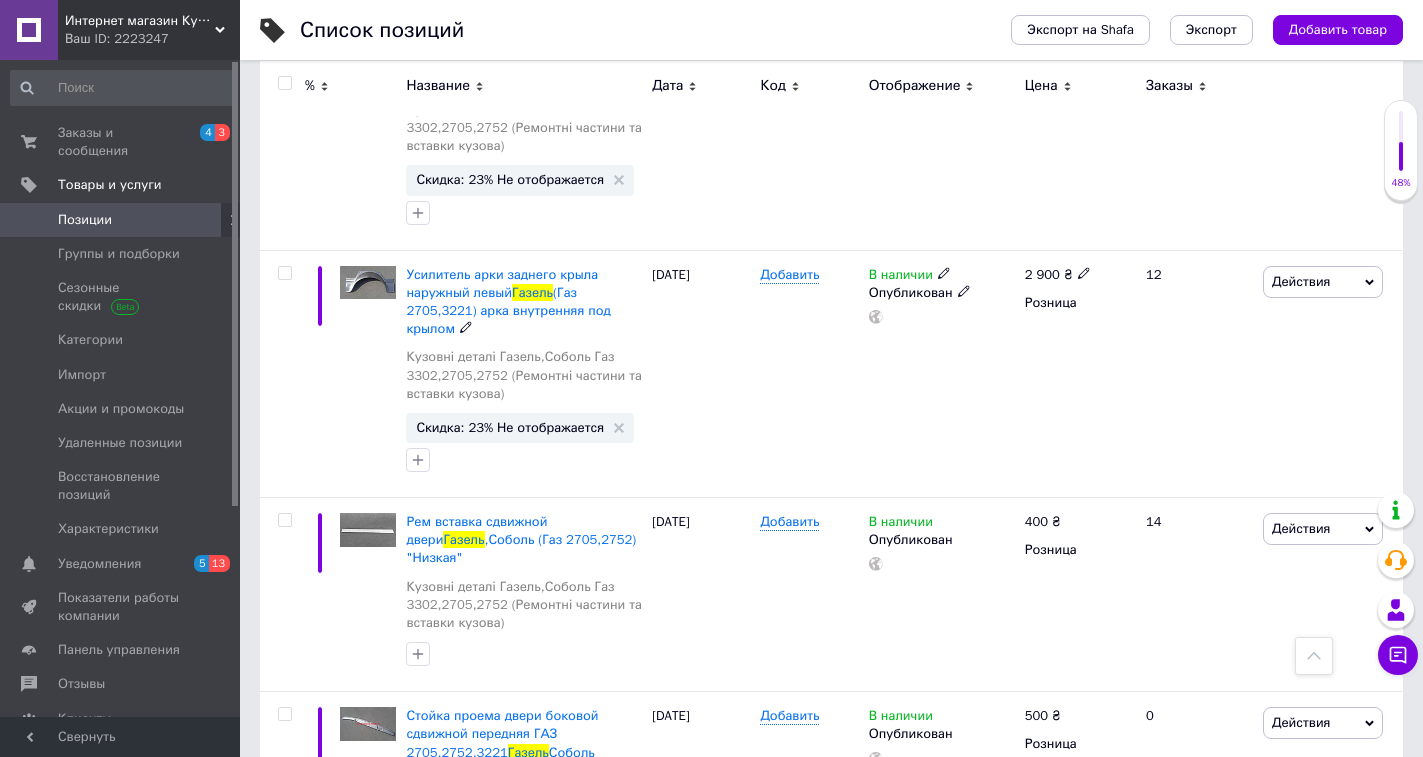 scroll, scrollTop: 0, scrollLeft: 0, axis: both 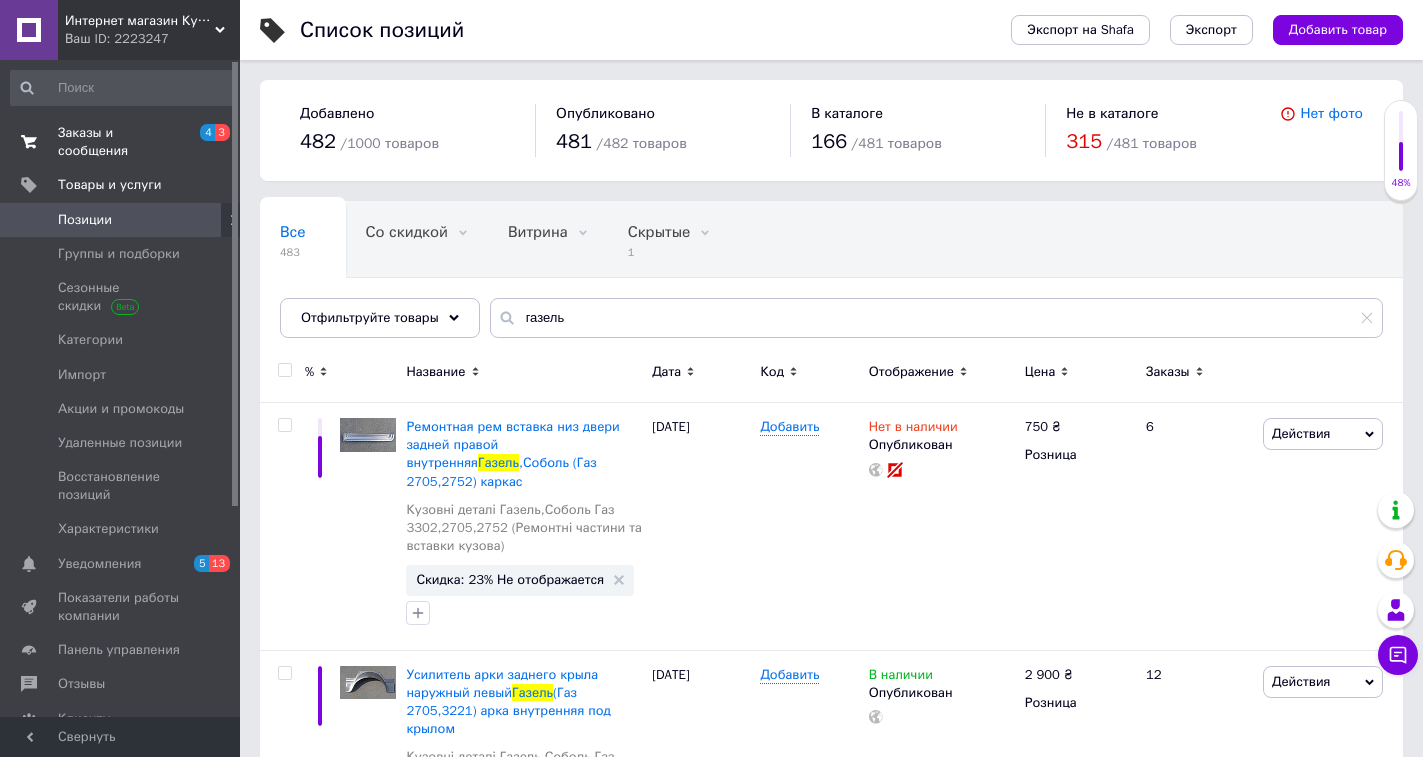 click on "Заказы и сообщения" at bounding box center (121, 142) 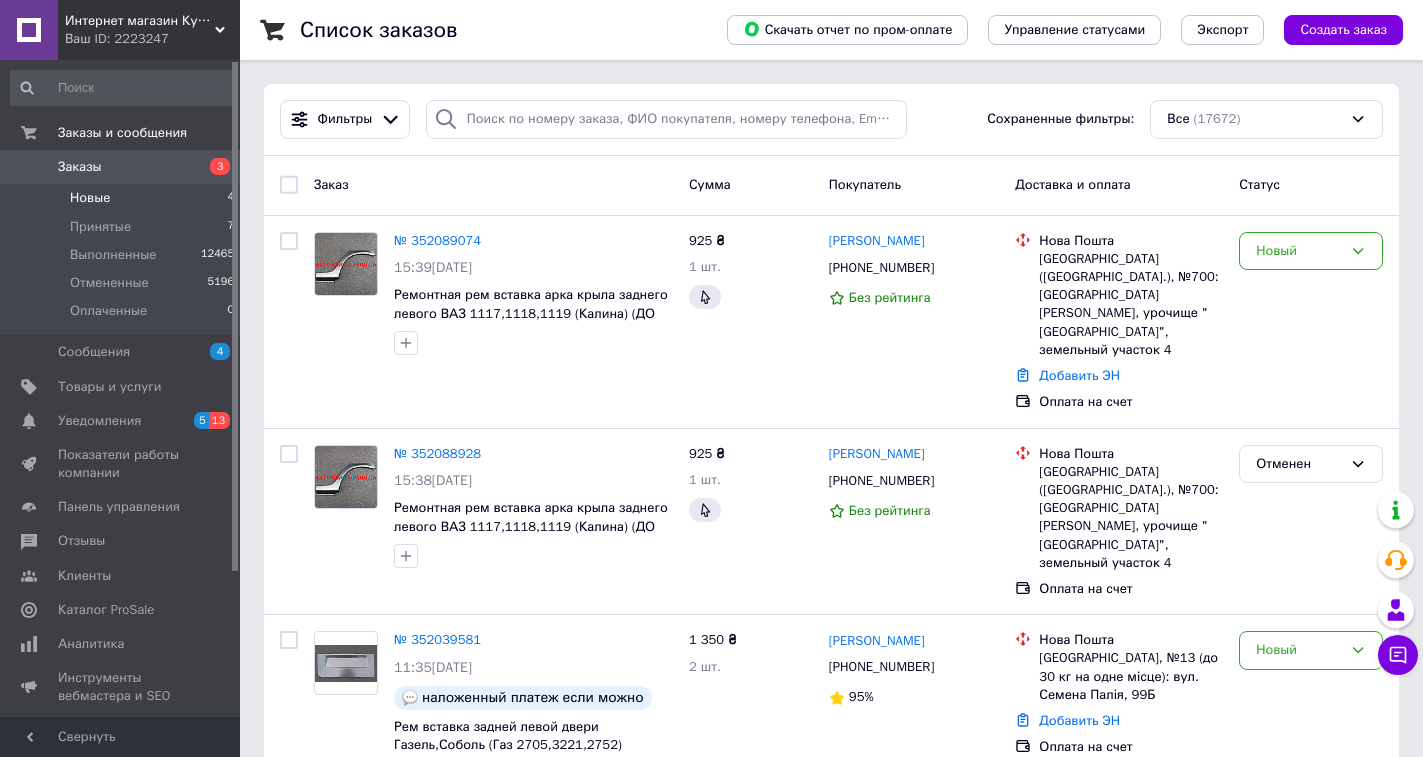 click on "Новые 4" at bounding box center (123, 198) 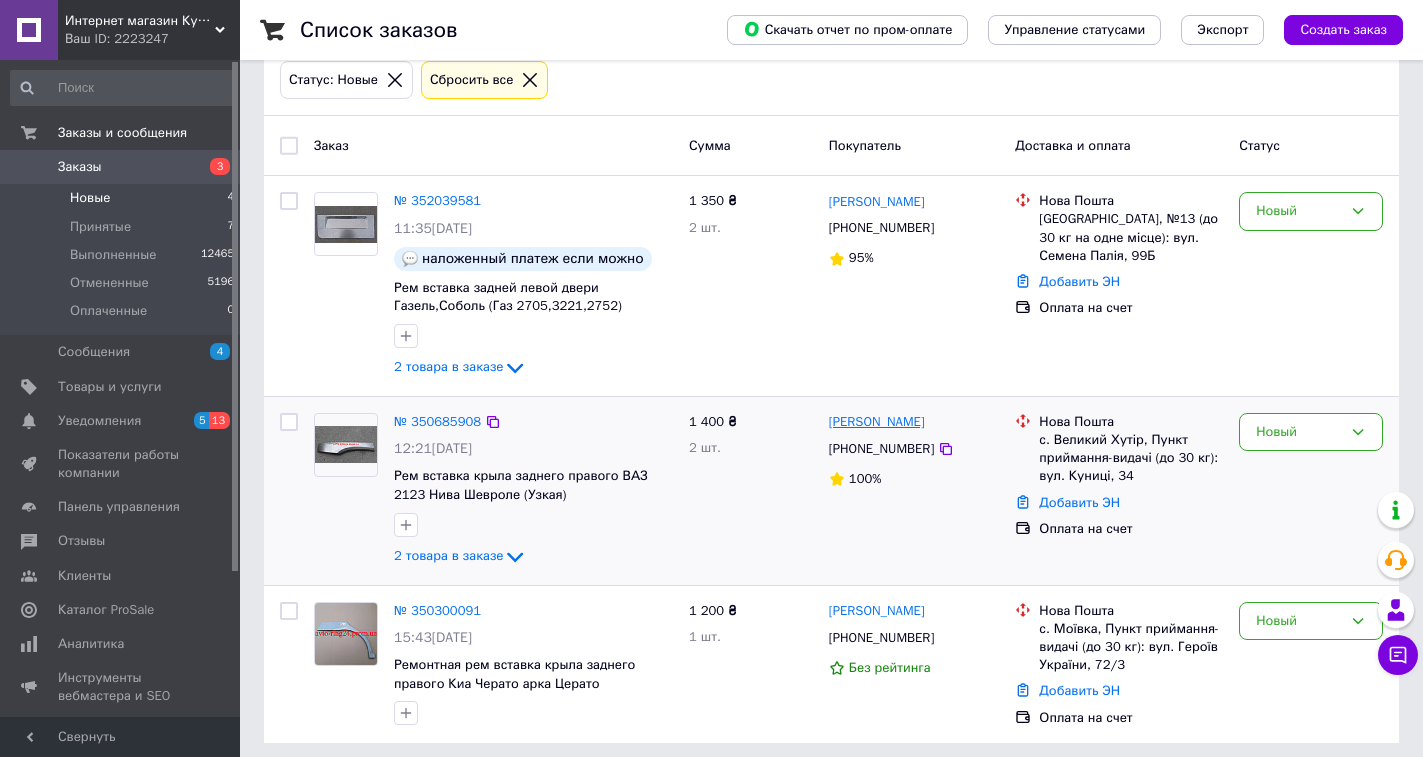 scroll, scrollTop: 121, scrollLeft: 0, axis: vertical 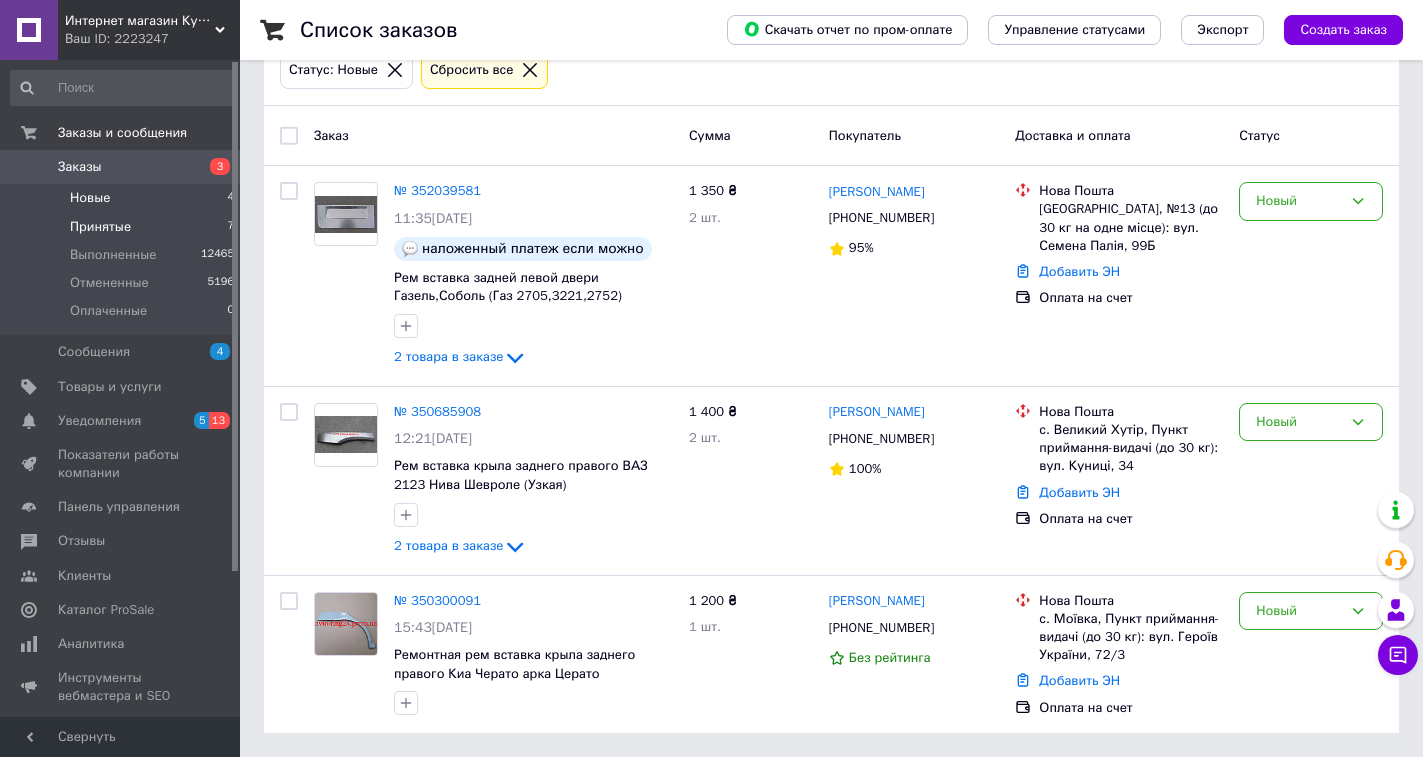 click on "Принятые 7" at bounding box center (123, 227) 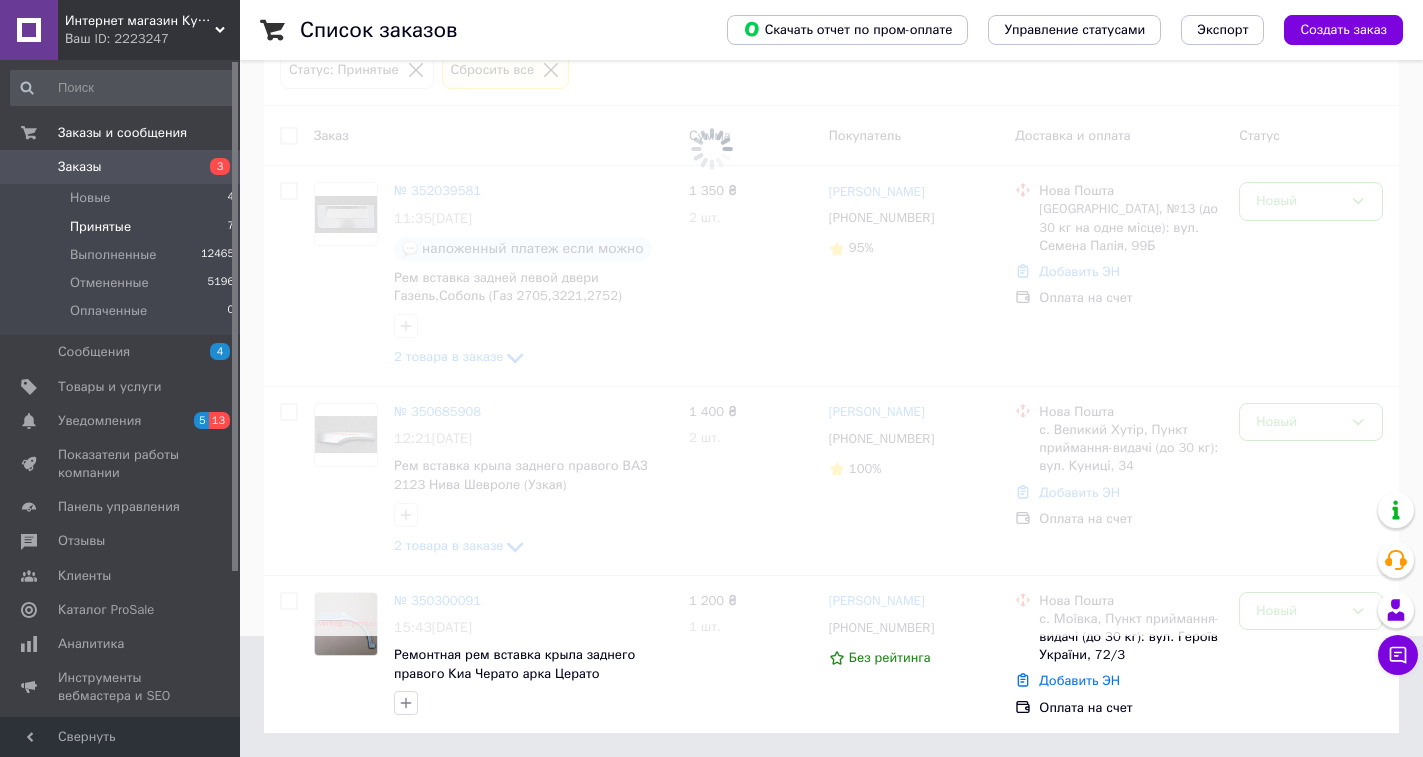 scroll, scrollTop: 0, scrollLeft: 0, axis: both 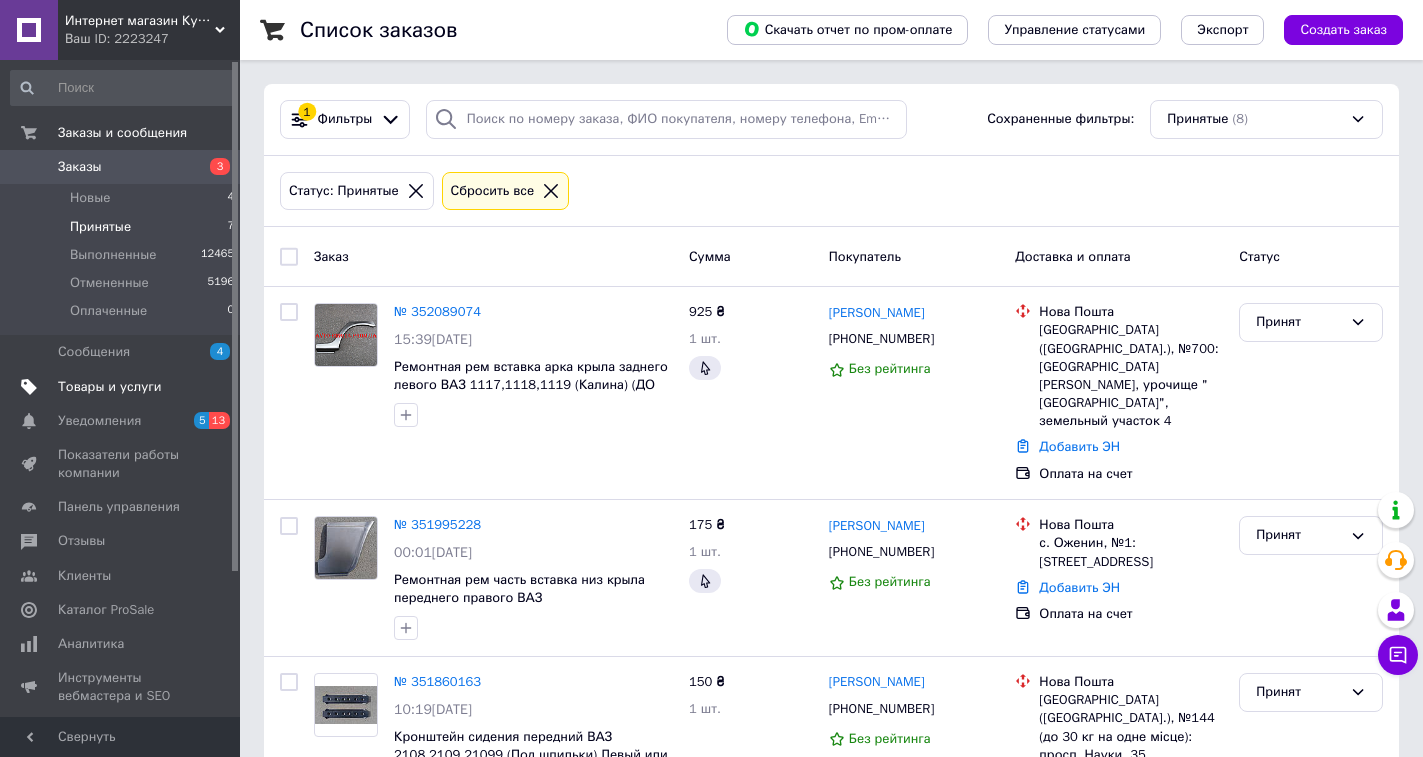 click on "Товары и услуги" at bounding box center (123, 387) 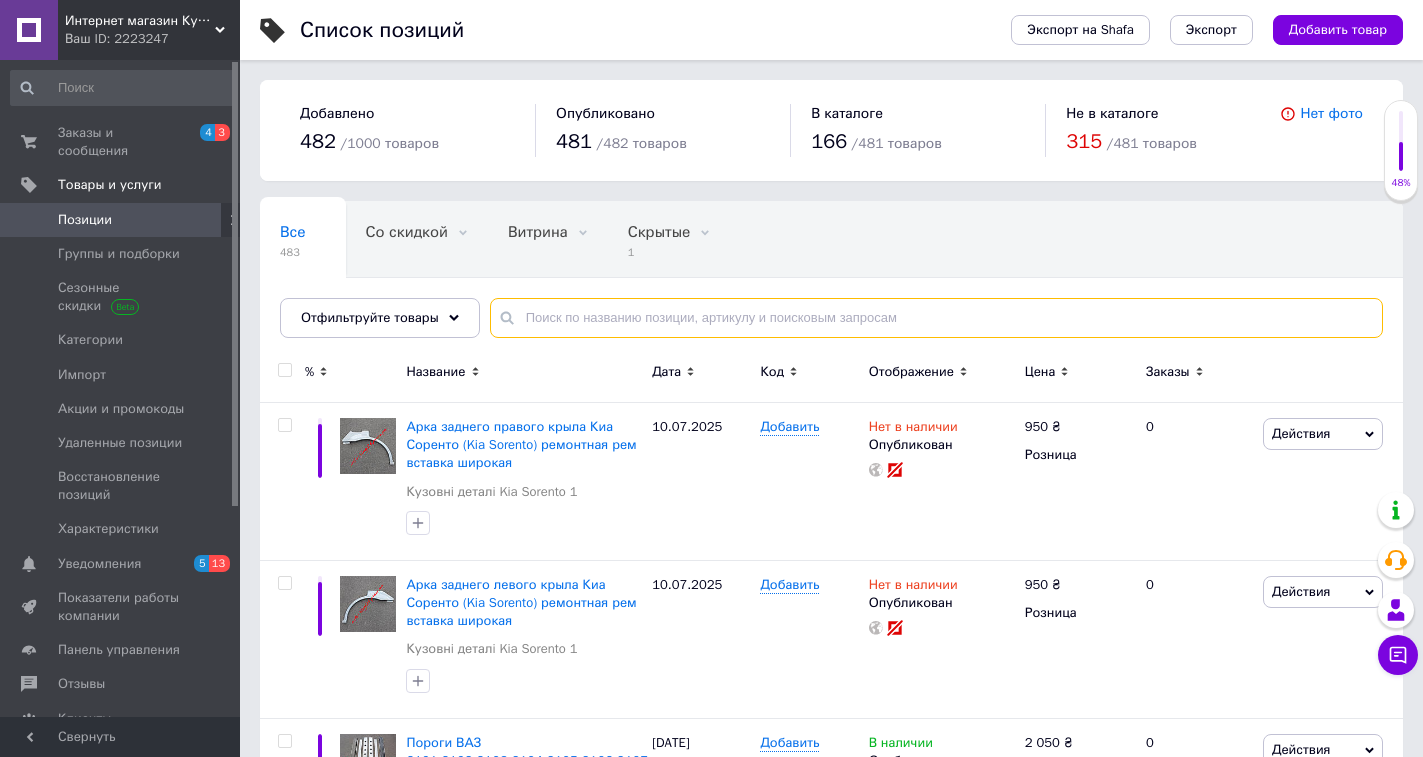 click at bounding box center [936, 318] 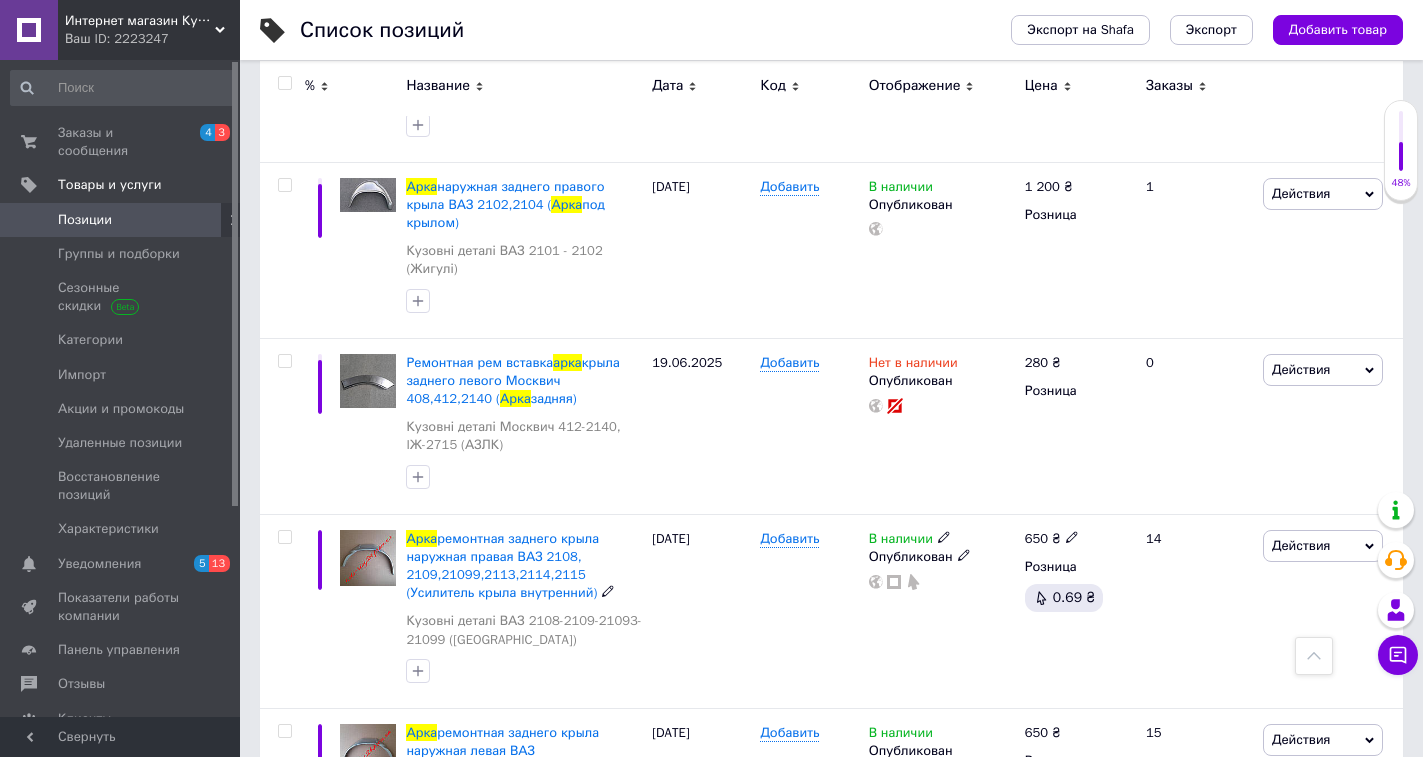 scroll, scrollTop: 900, scrollLeft: 0, axis: vertical 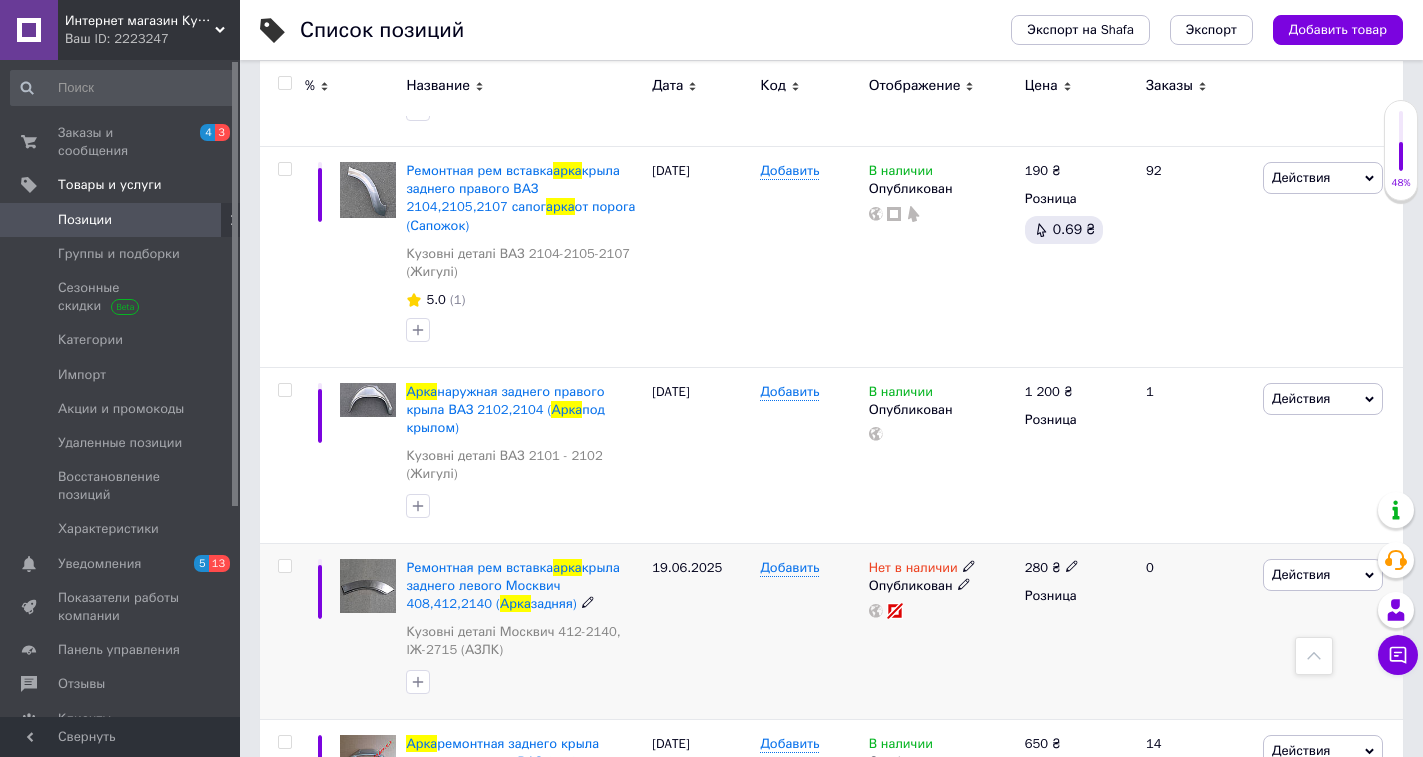 type on "арка 2170" 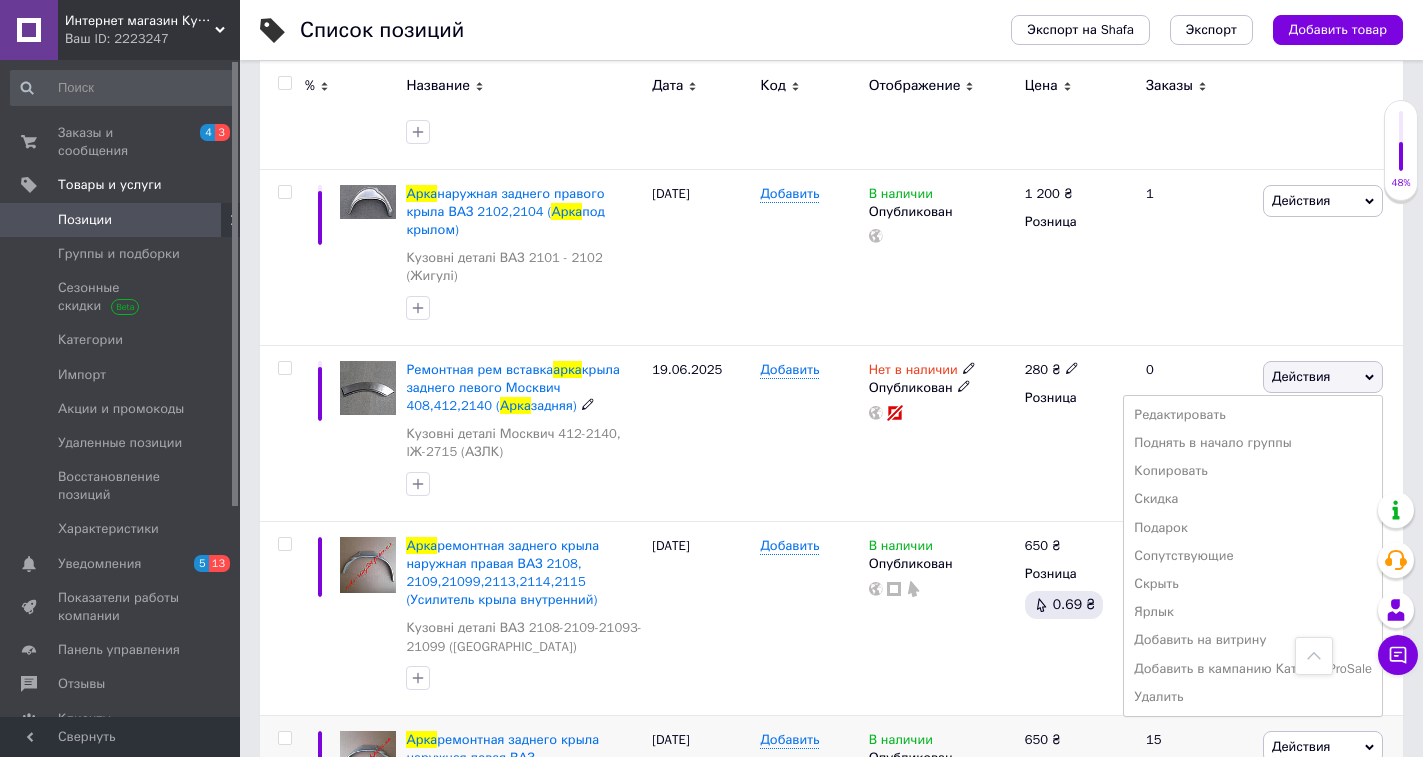 scroll, scrollTop: 1100, scrollLeft: 0, axis: vertical 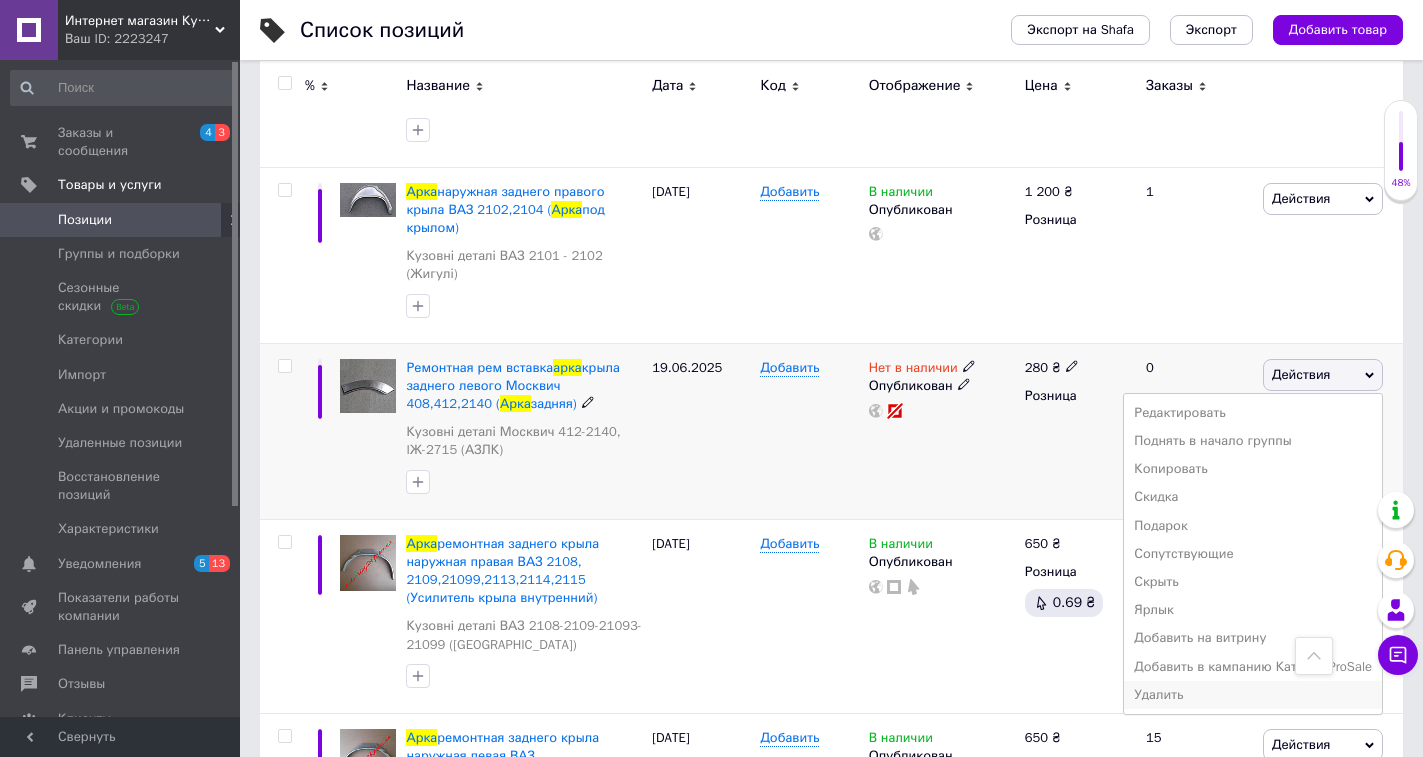 click on "Удалить" at bounding box center (1253, 695) 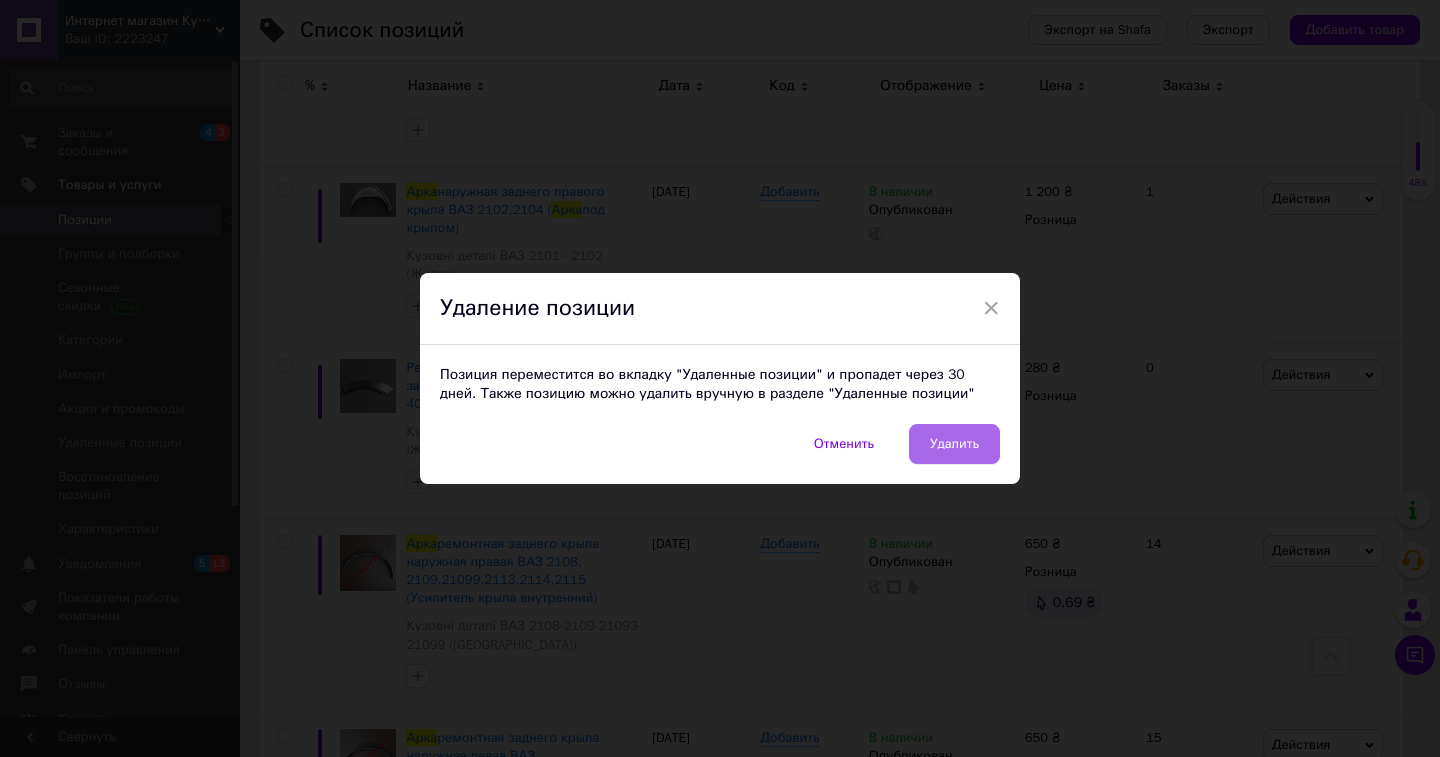 click on "Удалить" at bounding box center (954, 444) 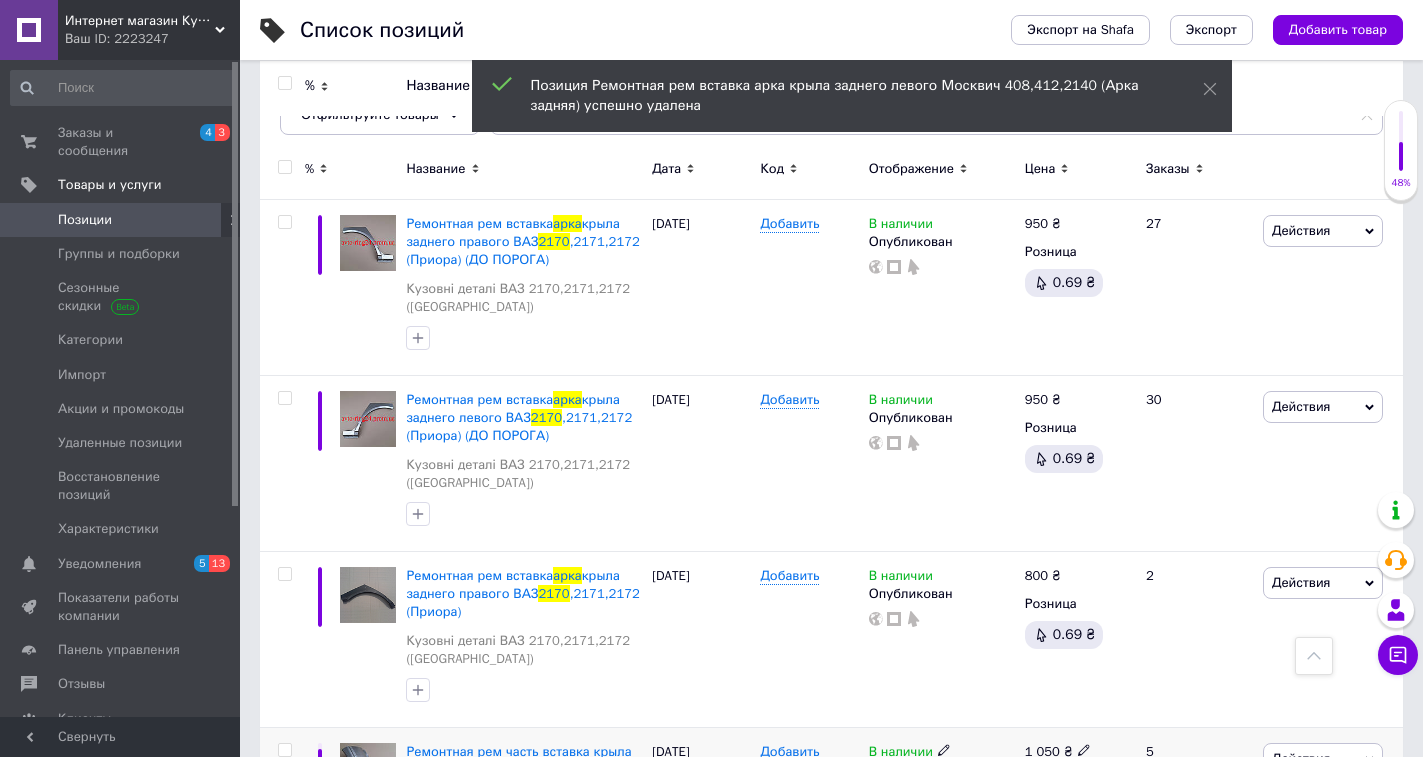 scroll, scrollTop: 181, scrollLeft: 0, axis: vertical 